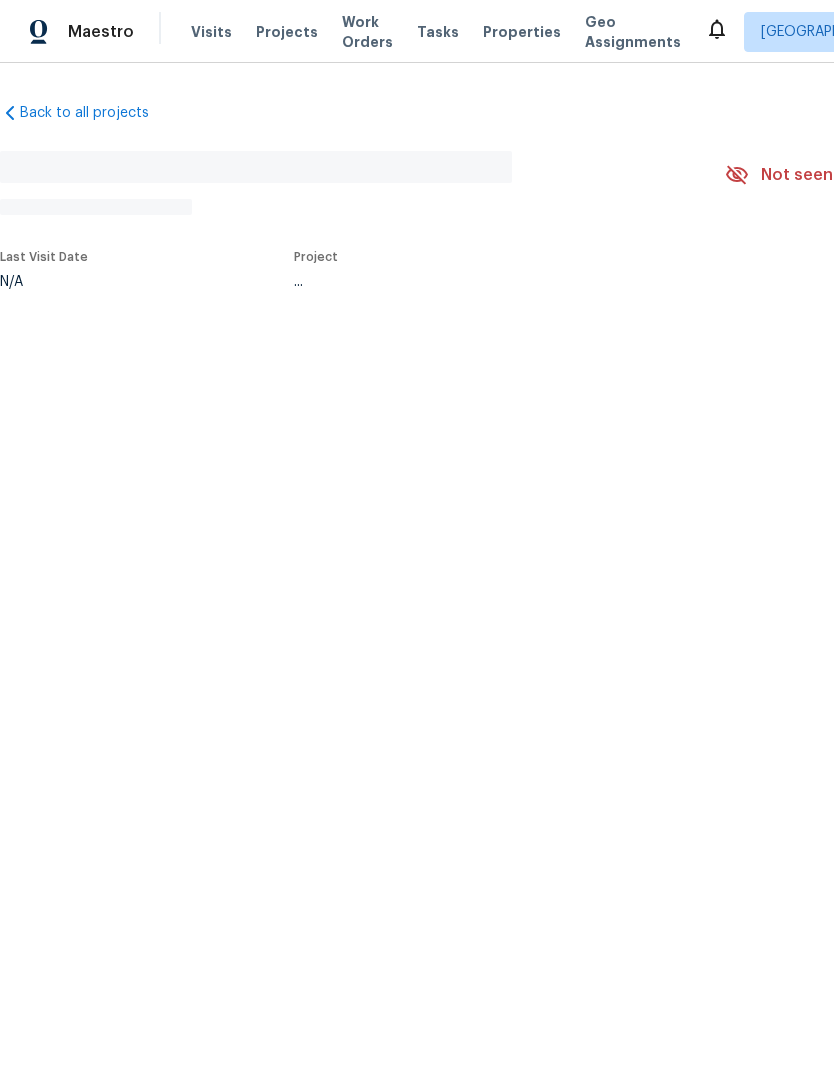scroll, scrollTop: 0, scrollLeft: 0, axis: both 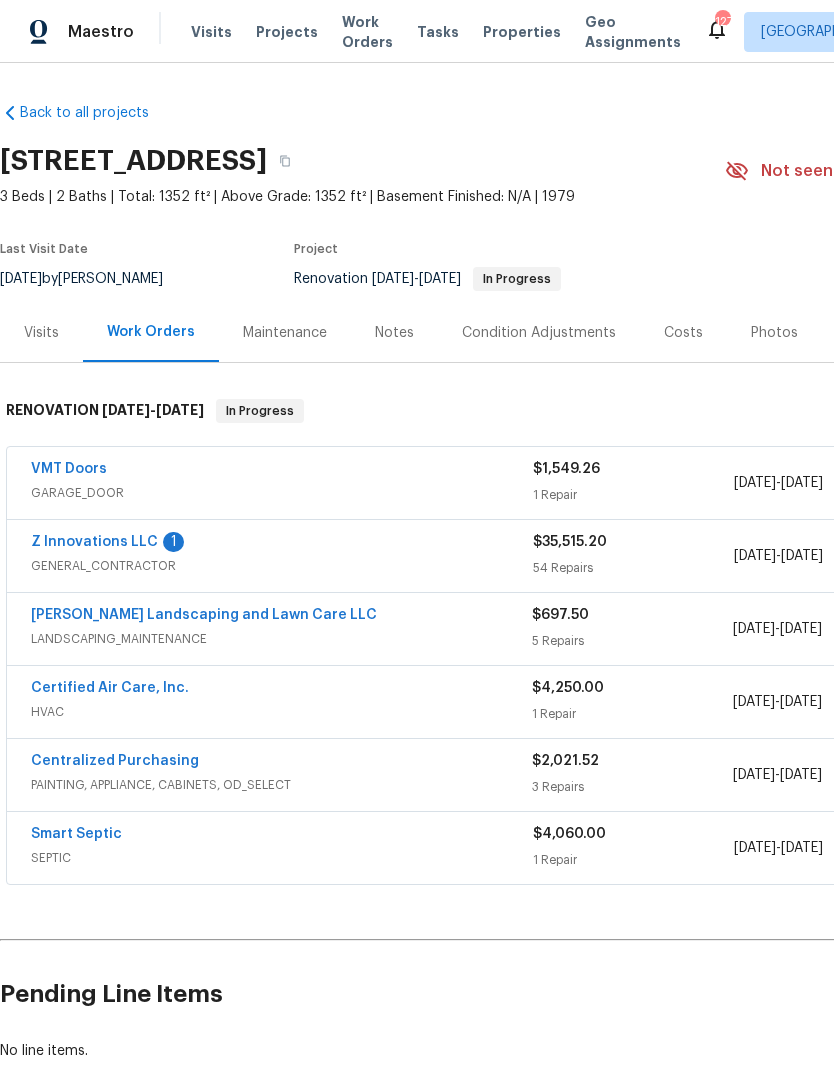 click on "Z Innovations LLC" at bounding box center (94, 542) 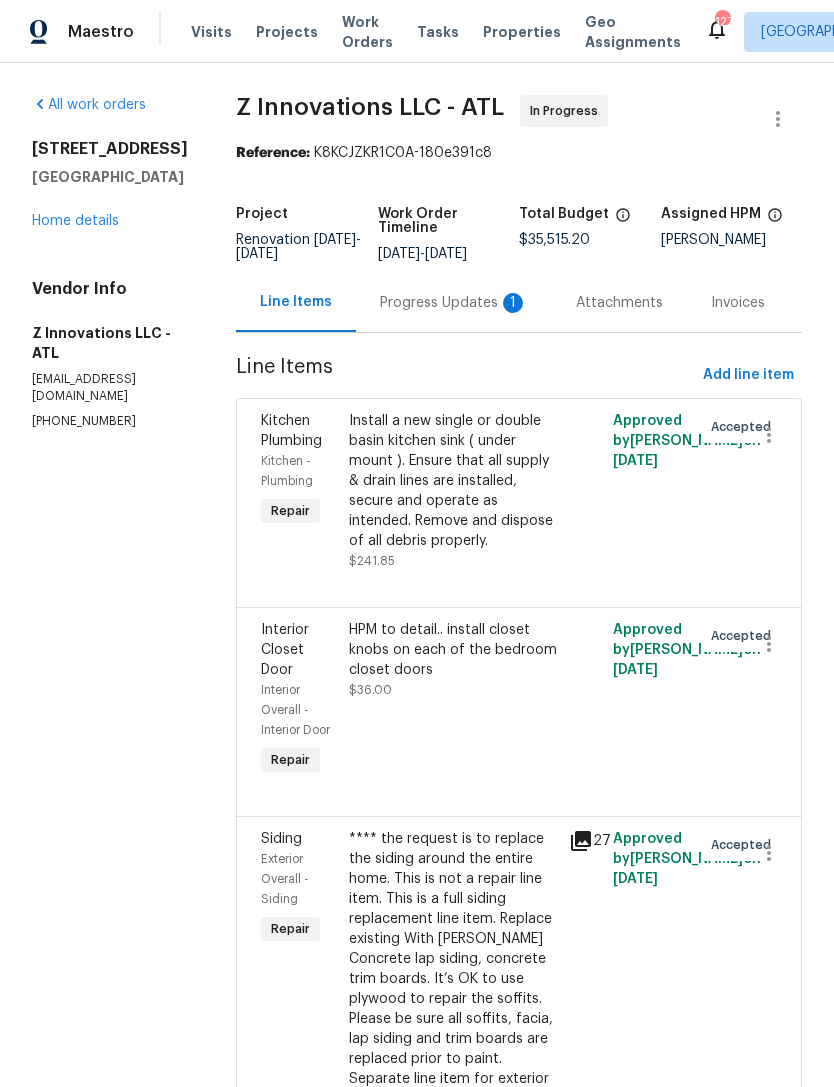 click on "Progress Updates 1" at bounding box center [454, 302] 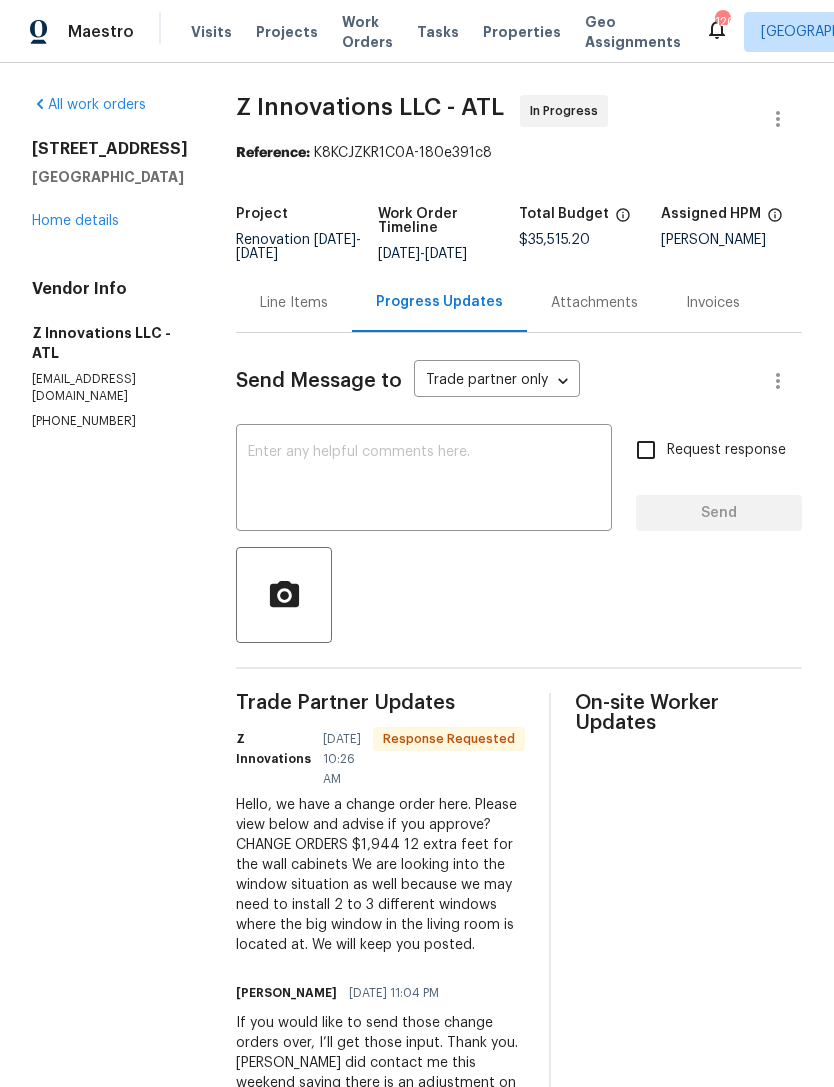 click on "Home details" at bounding box center [75, 221] 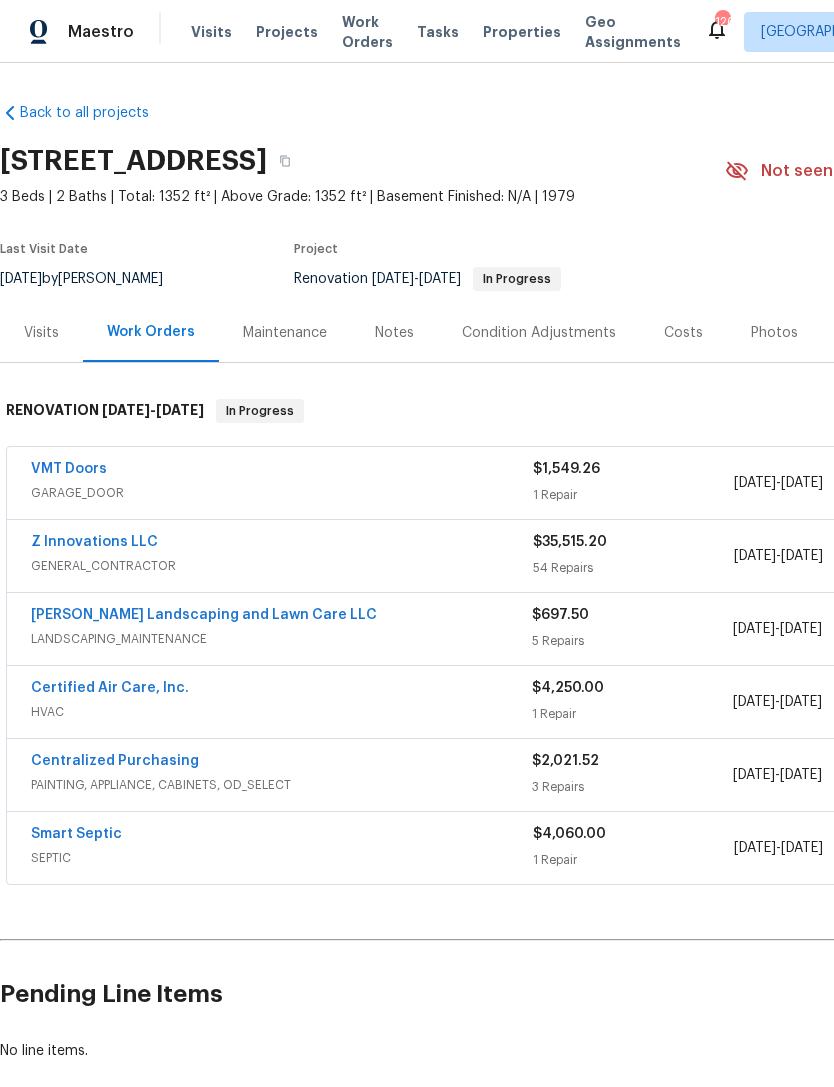 click on "Z Innovations LLC" at bounding box center (94, 542) 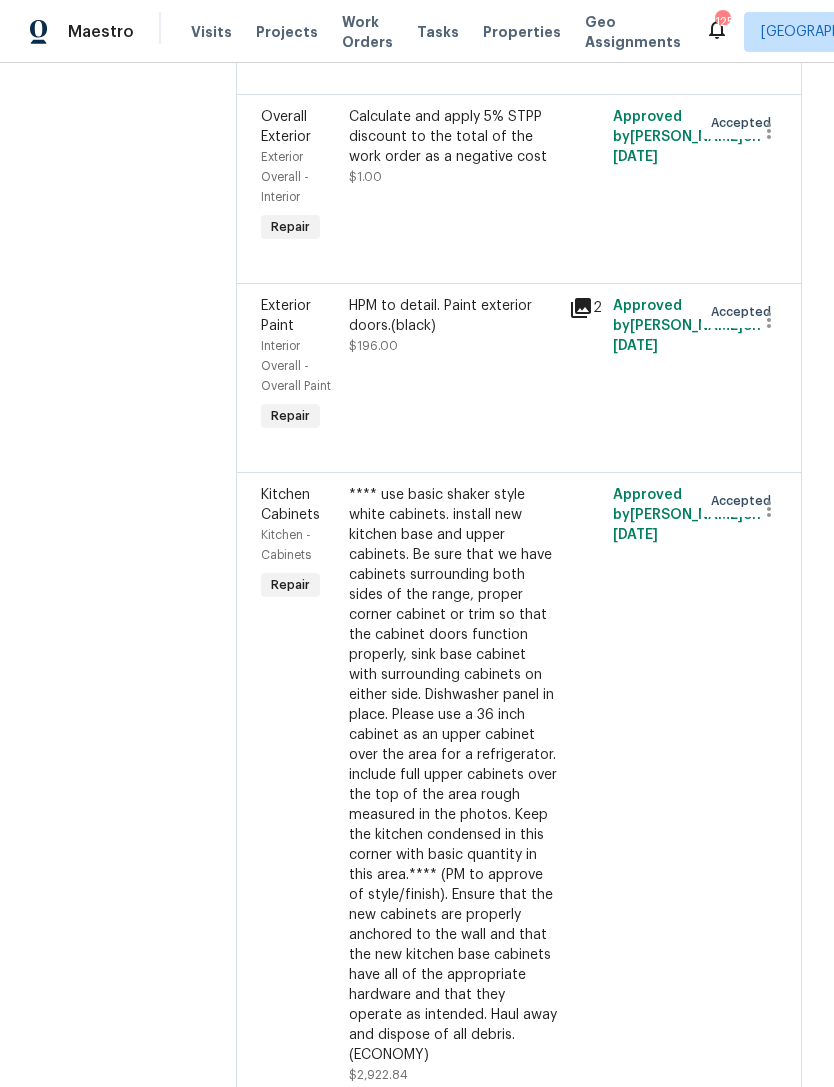 scroll, scrollTop: 8639, scrollLeft: 0, axis: vertical 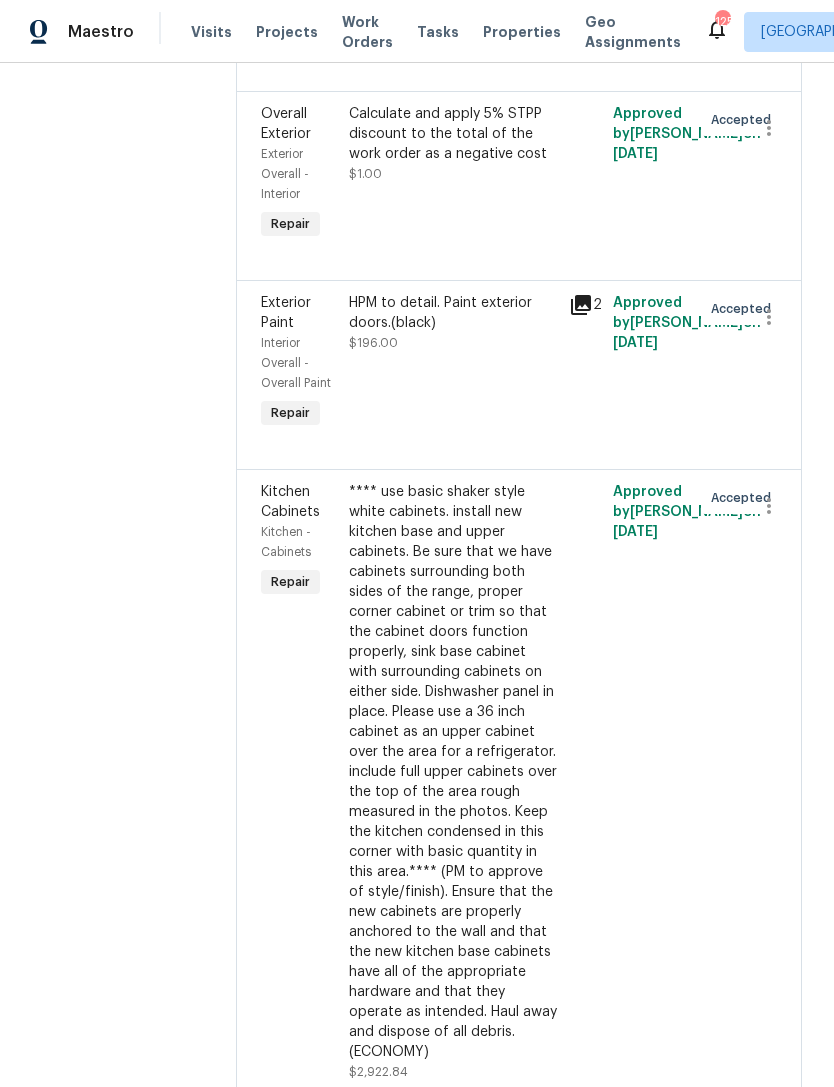 click on "**** use basic shaker style white cabinets. install  new kitchen base and upper cabinets. Be sure that we have cabinets surrounding both sides of the range, proper corner cabinet or trim so that the cabinet doors function properly, sink base cabinet with surrounding cabinets on either side. Dishwasher panel in place. Please use a 36 inch cabinet as an upper cabinet over the area for a refrigerator. include full upper cabinets over the top of the area rough measured in the photos. Keep the kitchen condensed in this corner with basic quantity in this area.**** (PM to approve of style/finish). Ensure that the new cabinets are properly anchored to the wall and that the new kitchen base cabinets have all of the appropriate hardware and that they operate as intended. Haul away and dispose of all debris. (ECONOMY)" at bounding box center [453, 772] 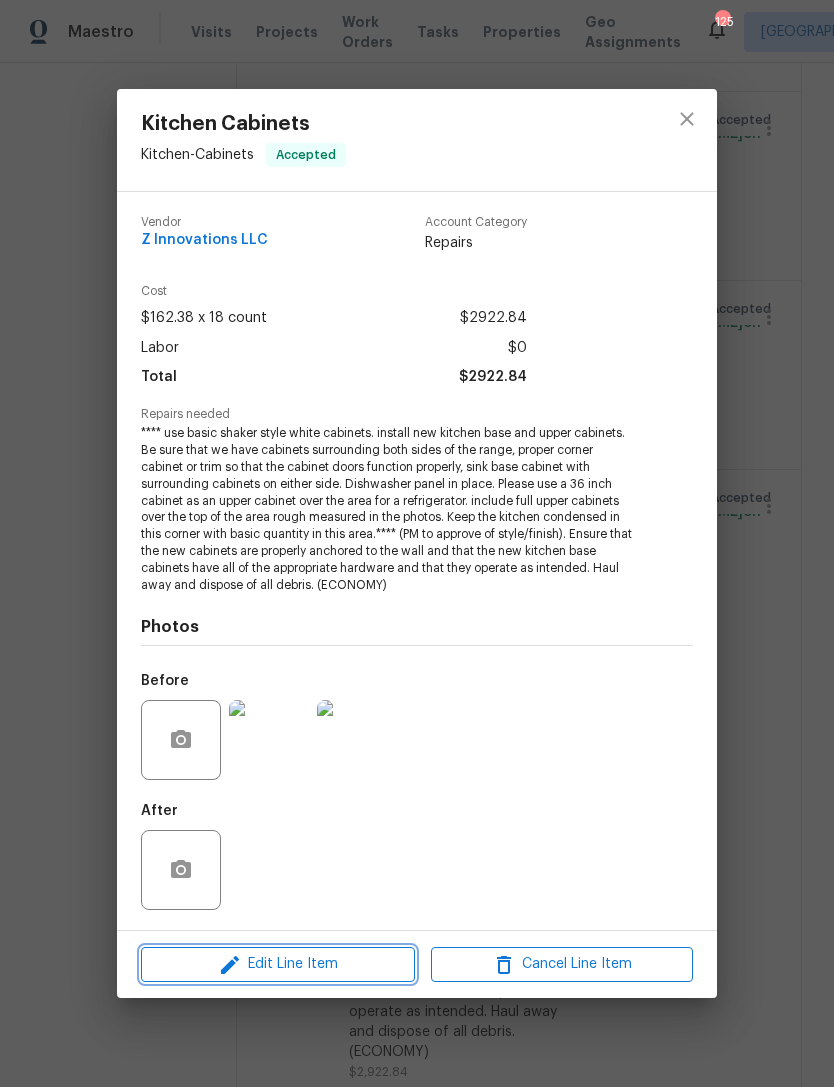 click on "Edit Line Item" at bounding box center [278, 964] 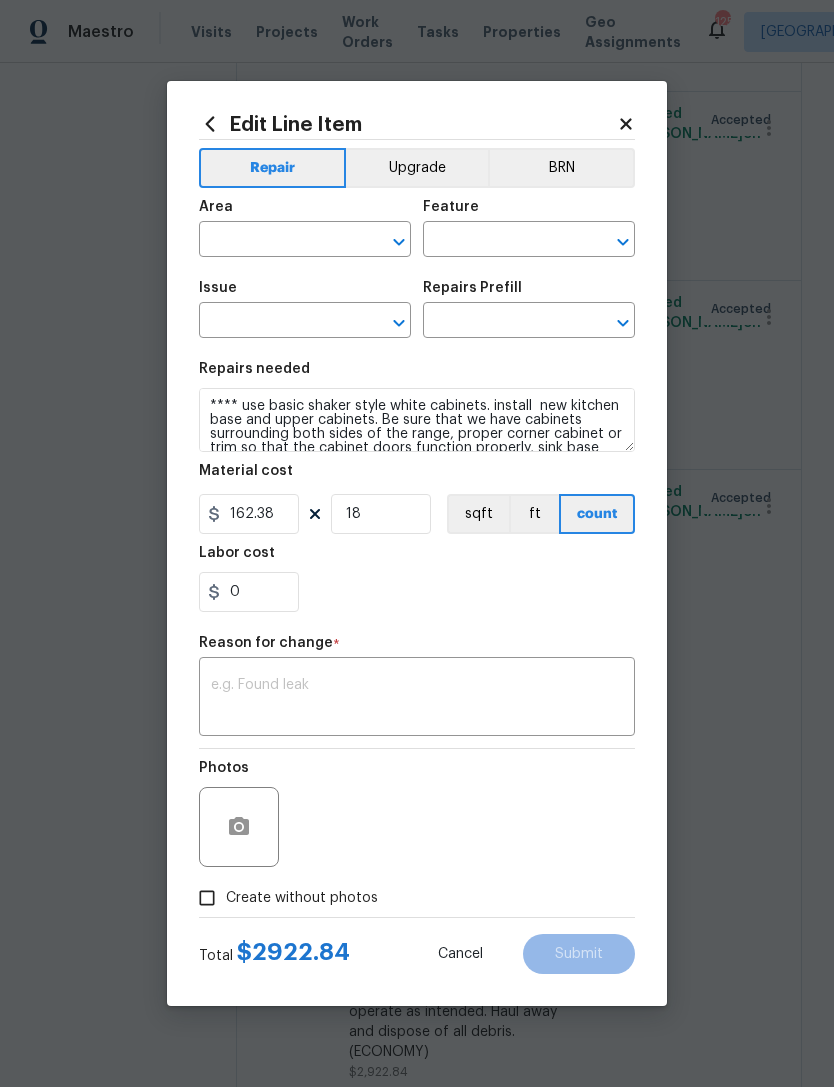 type on "Kitchen" 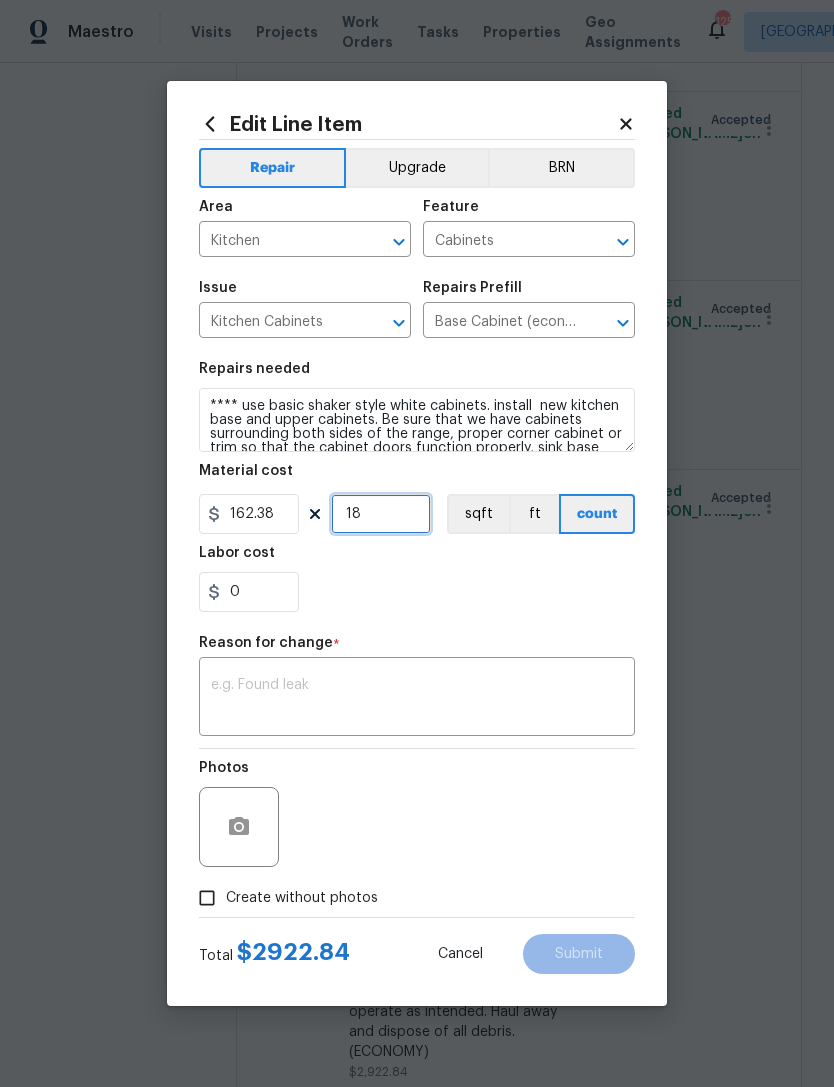 click on "18" at bounding box center (381, 514) 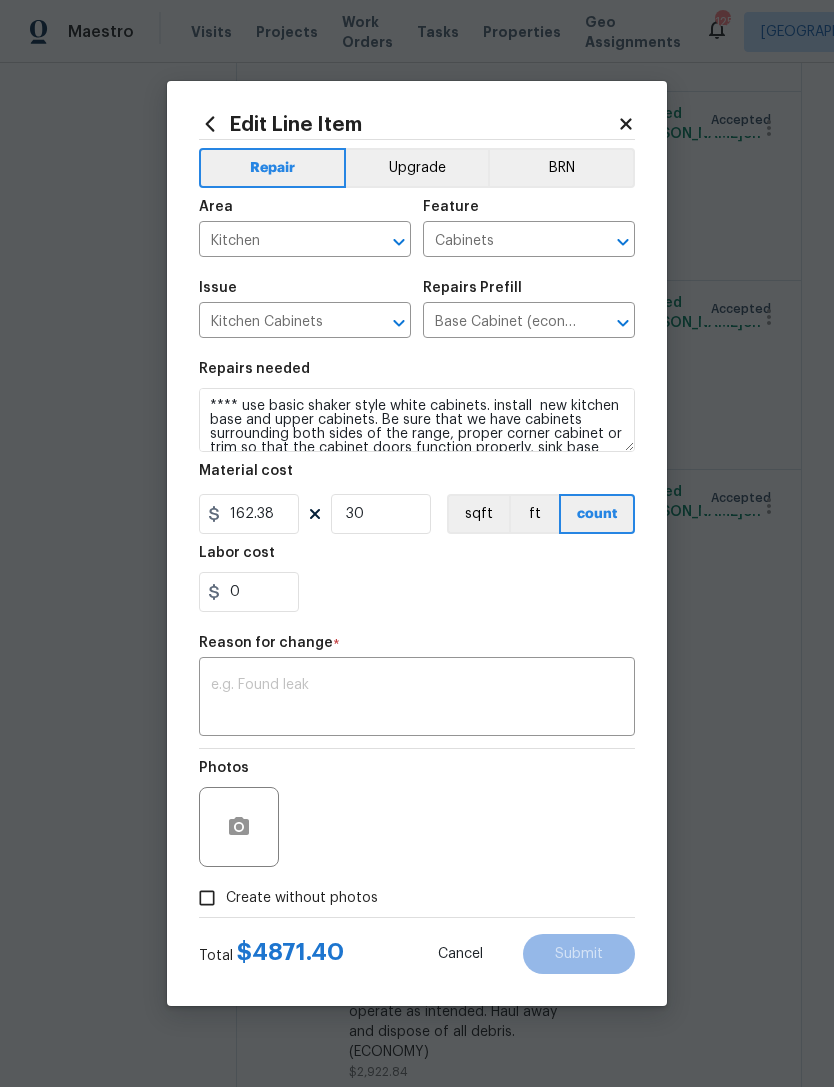 click on "x ​" at bounding box center (417, 699) 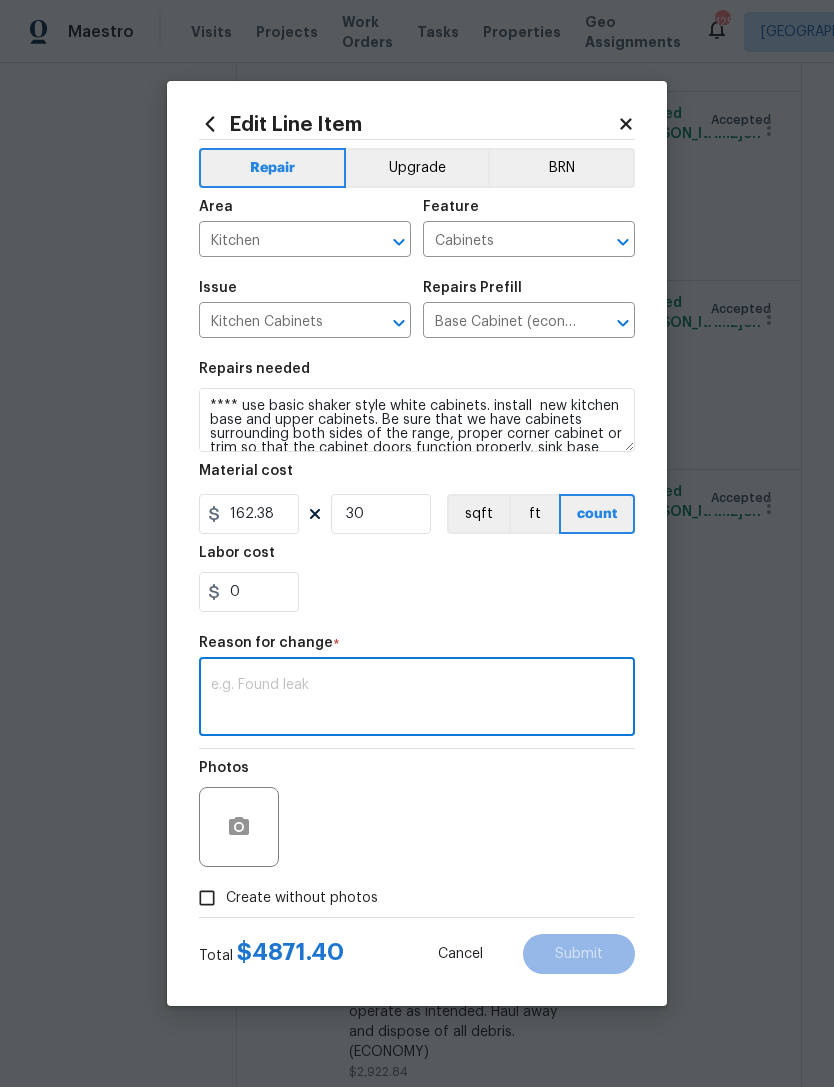 click on "x ​" at bounding box center (417, 699) 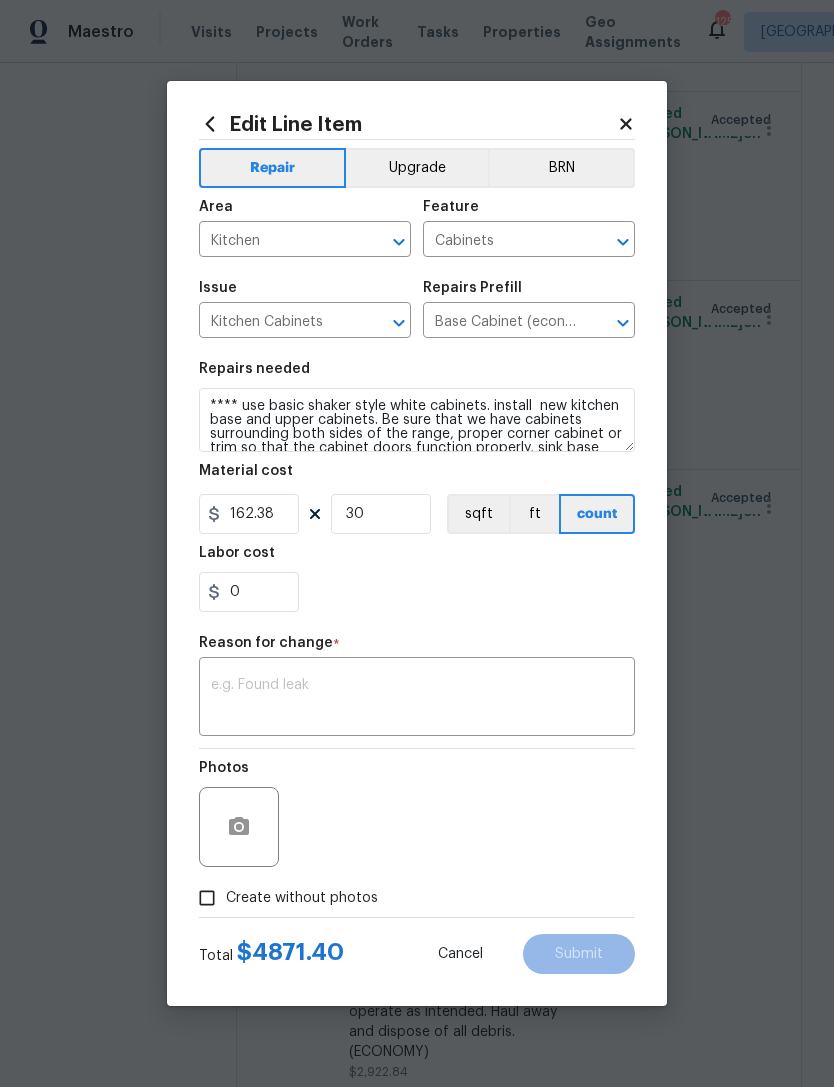 click at bounding box center [417, 699] 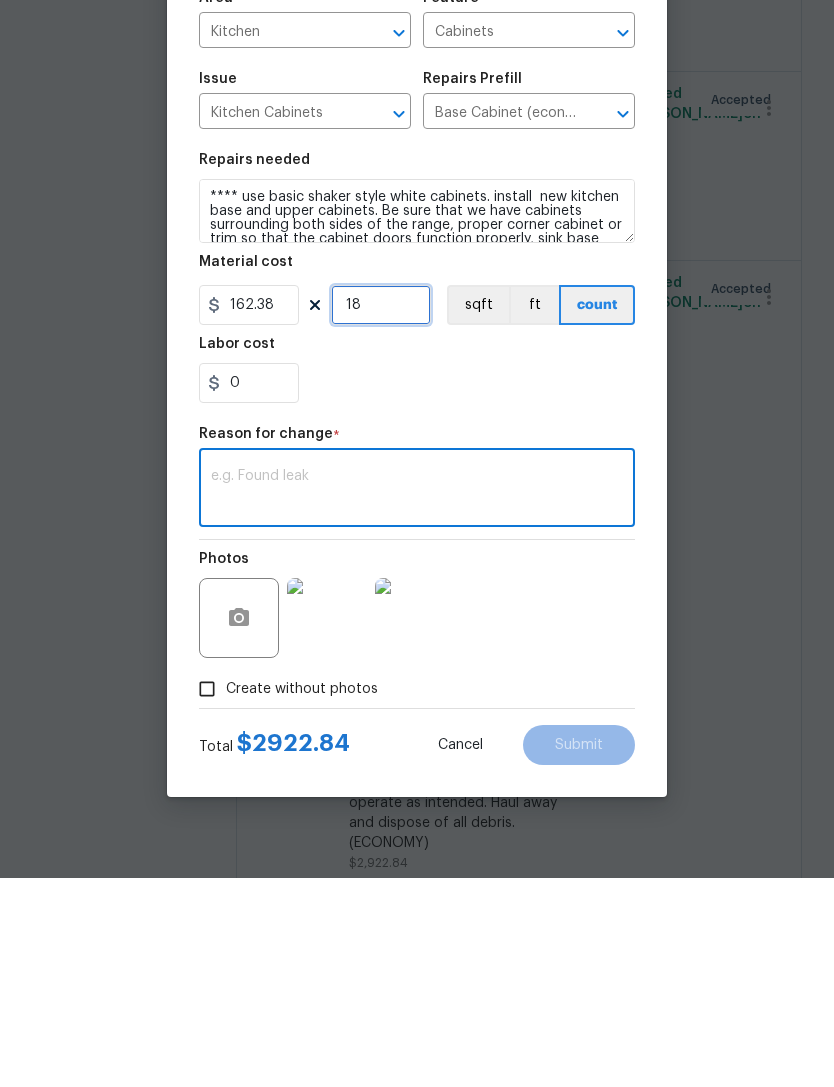 click on "18" at bounding box center [381, 514] 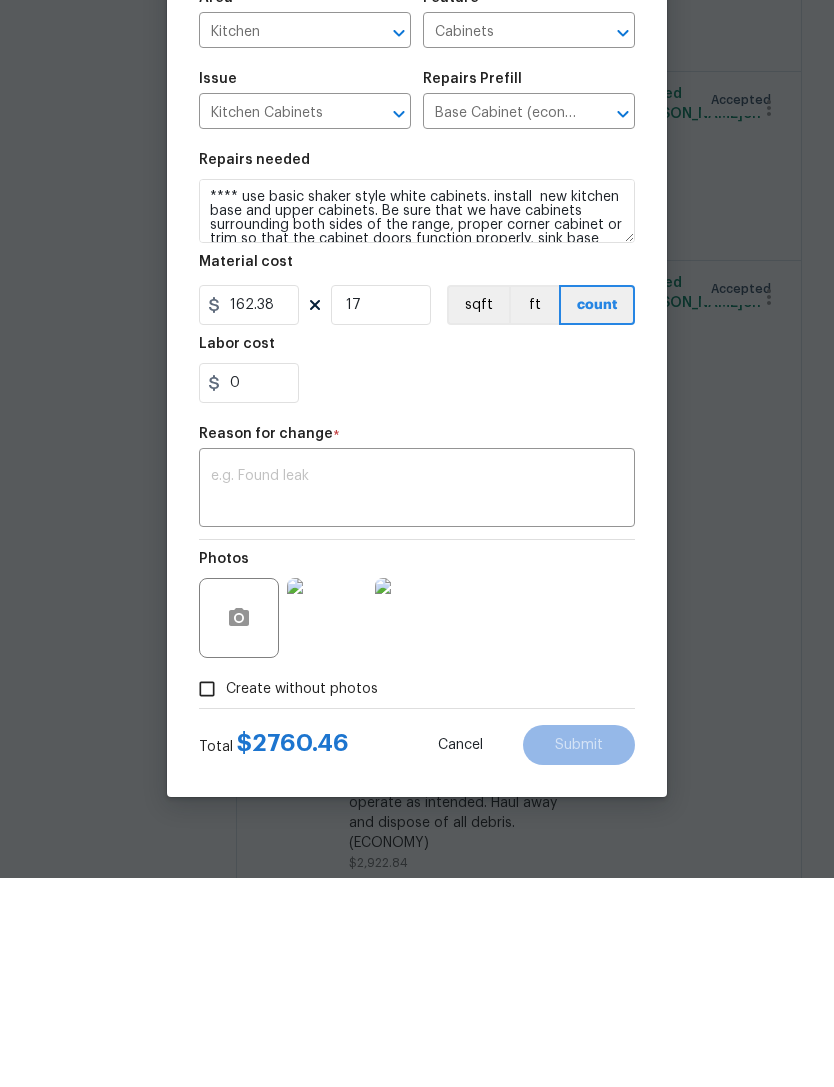 click on "x ​" at bounding box center (417, 699) 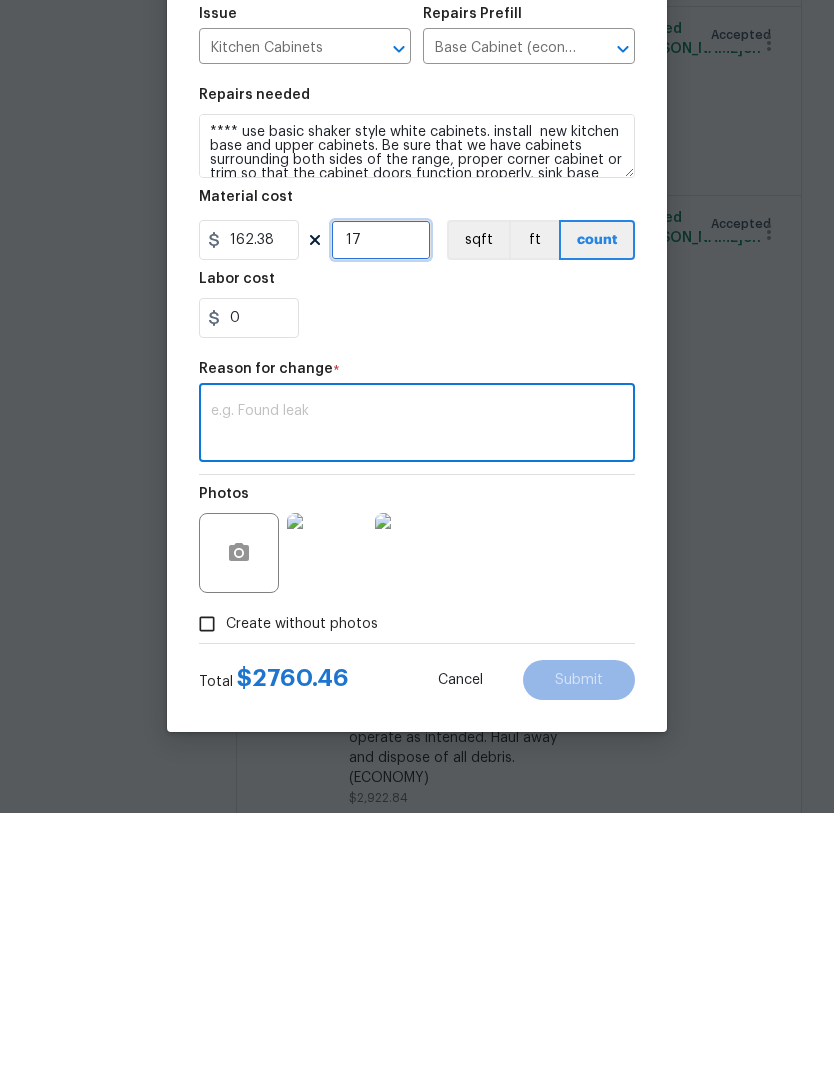 click on "17" at bounding box center (381, 514) 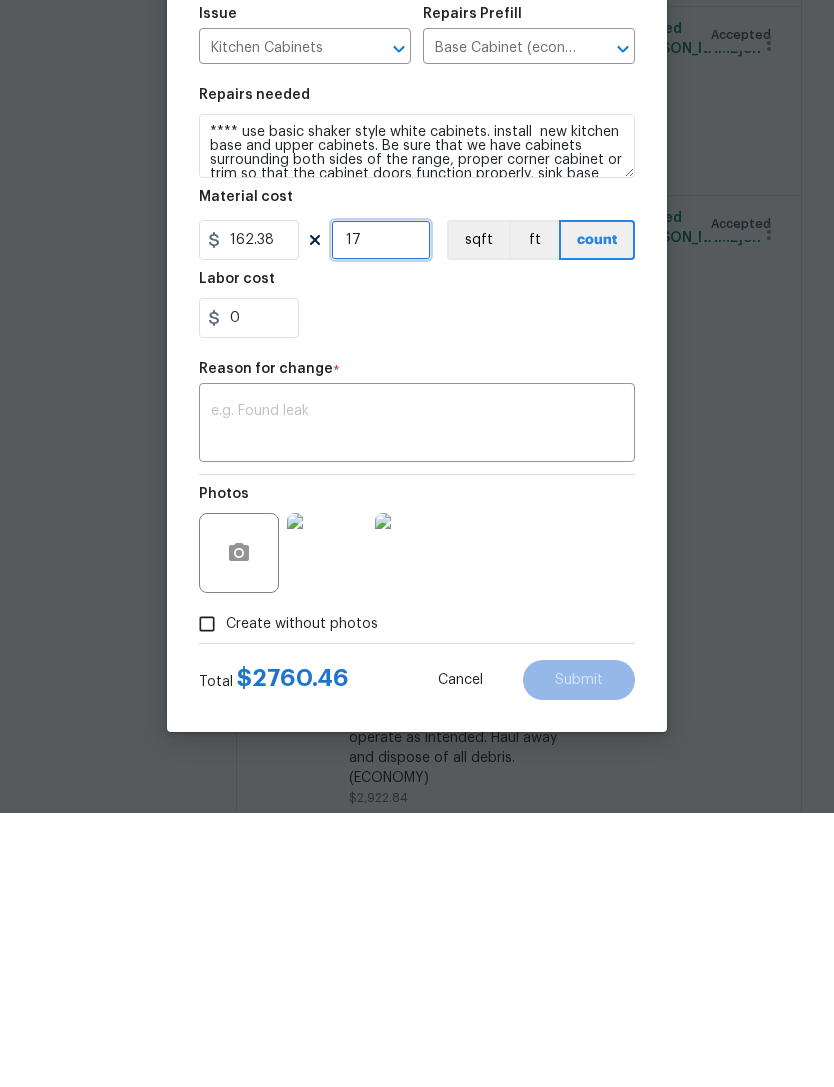 click on "17" at bounding box center [381, 514] 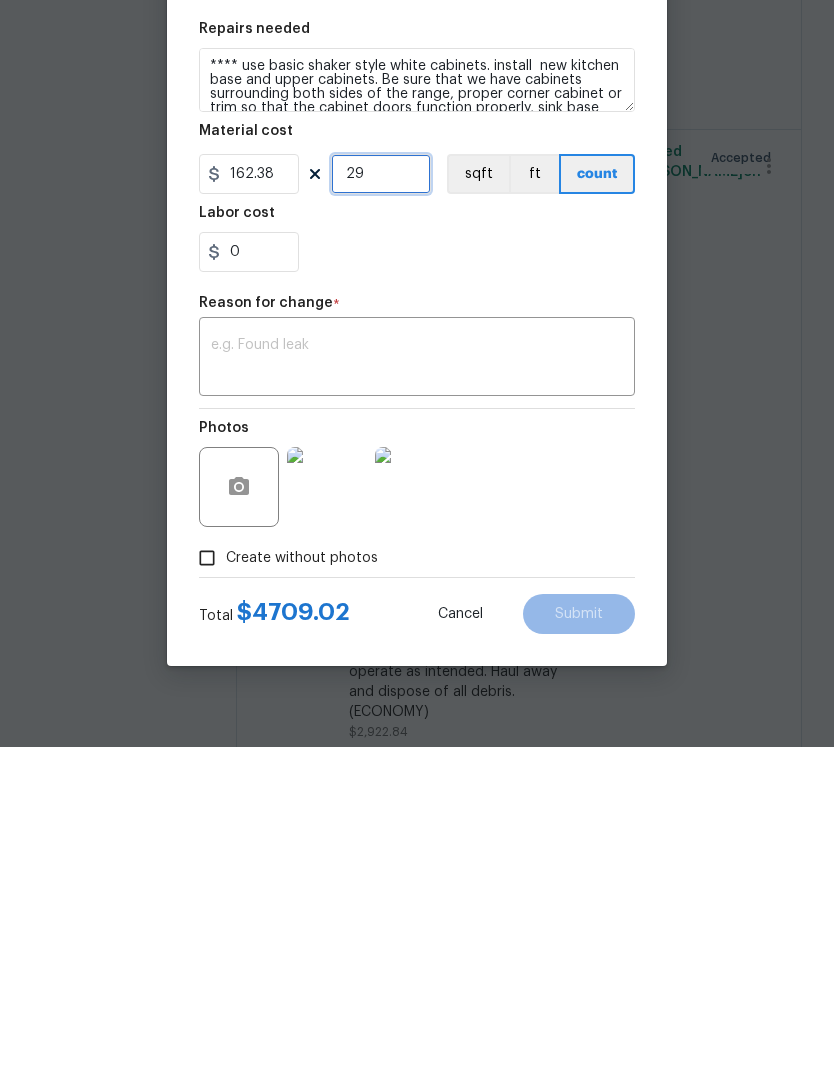 scroll, scrollTop: 64, scrollLeft: 0, axis: vertical 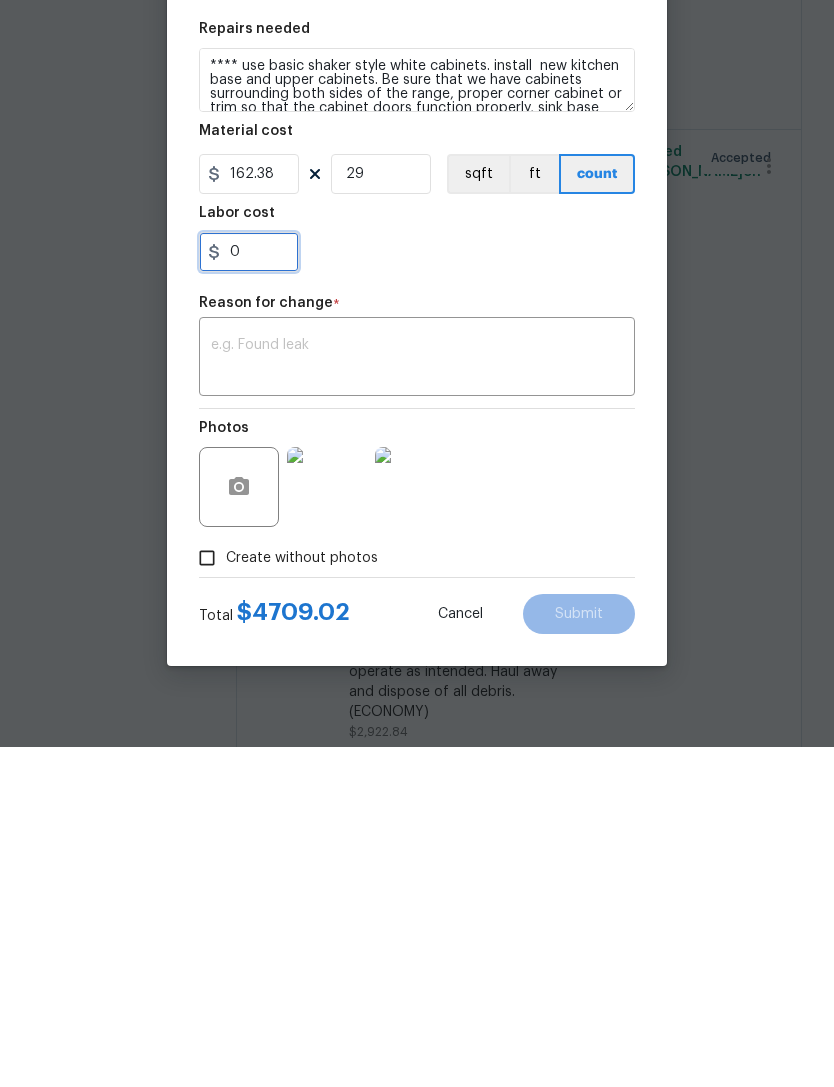 click on "0" at bounding box center [249, 592] 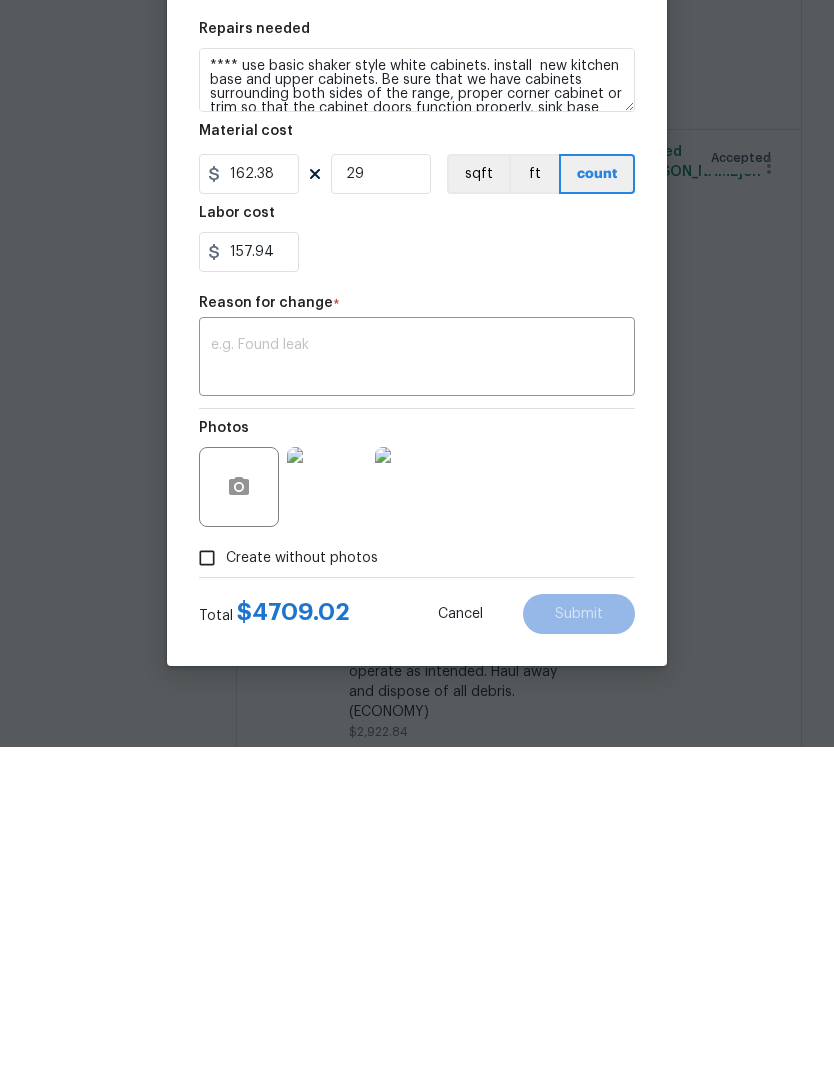 click at bounding box center [417, 699] 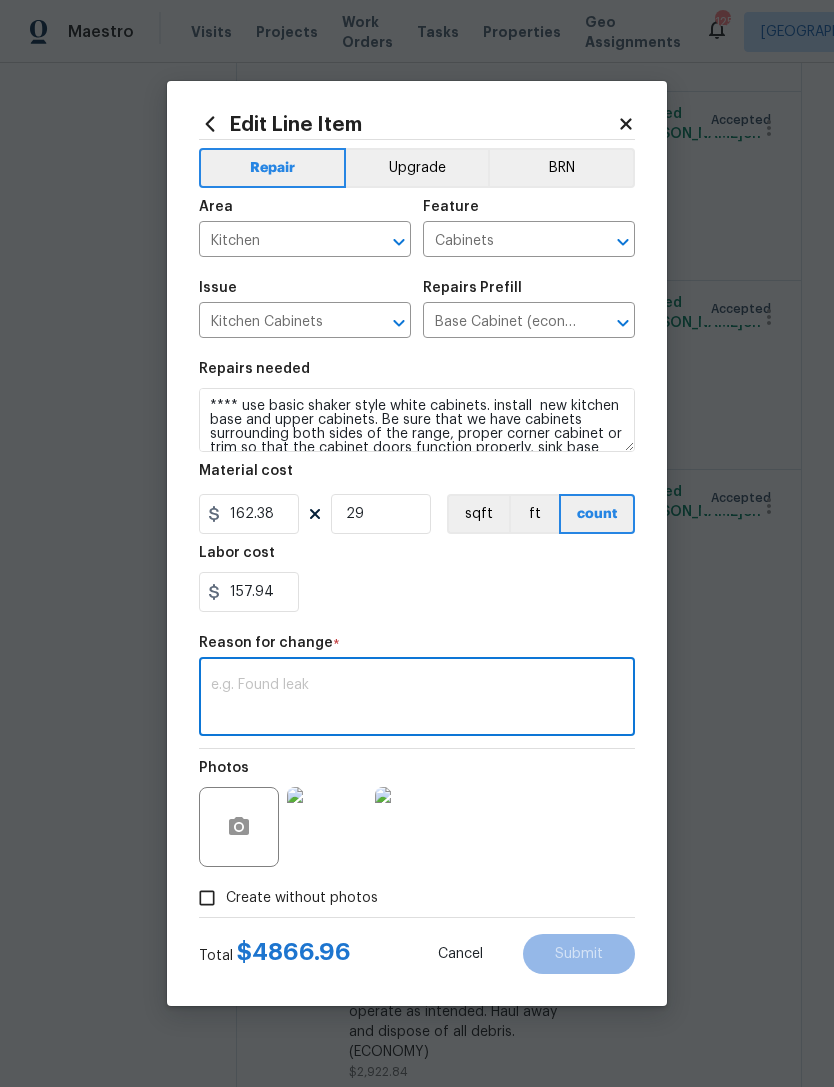 scroll, scrollTop: 0, scrollLeft: 0, axis: both 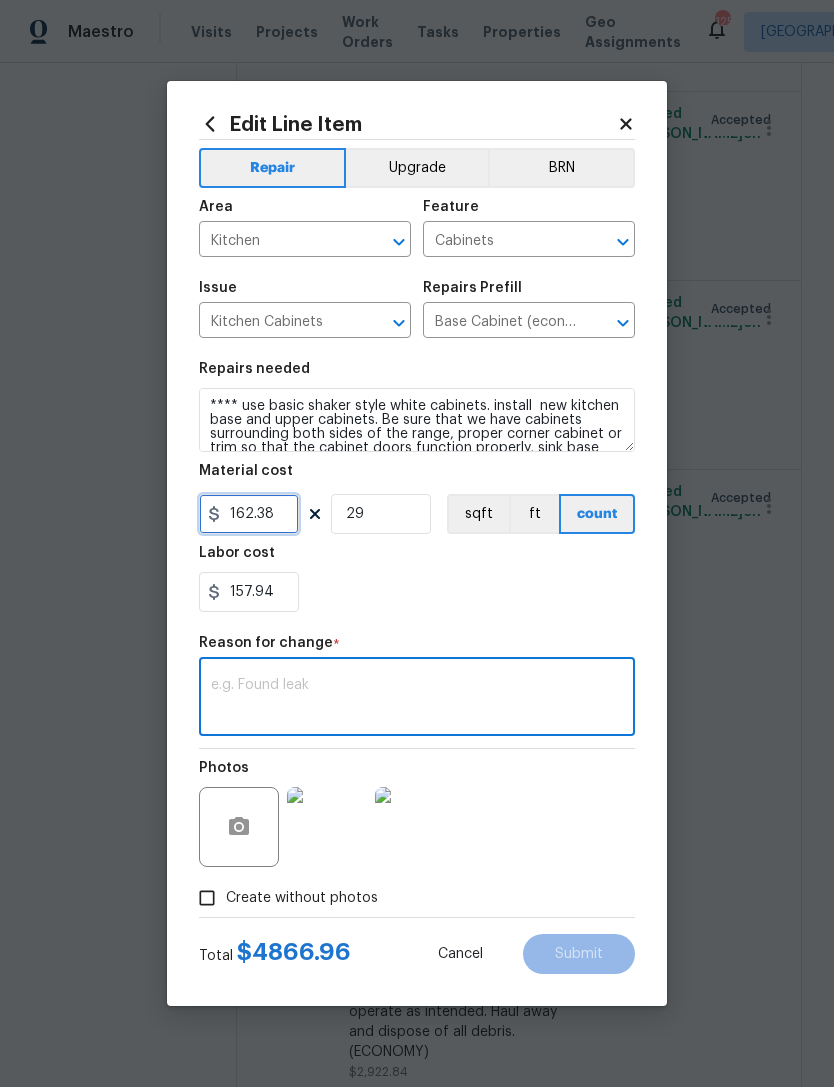 click on "162.38" at bounding box center [249, 514] 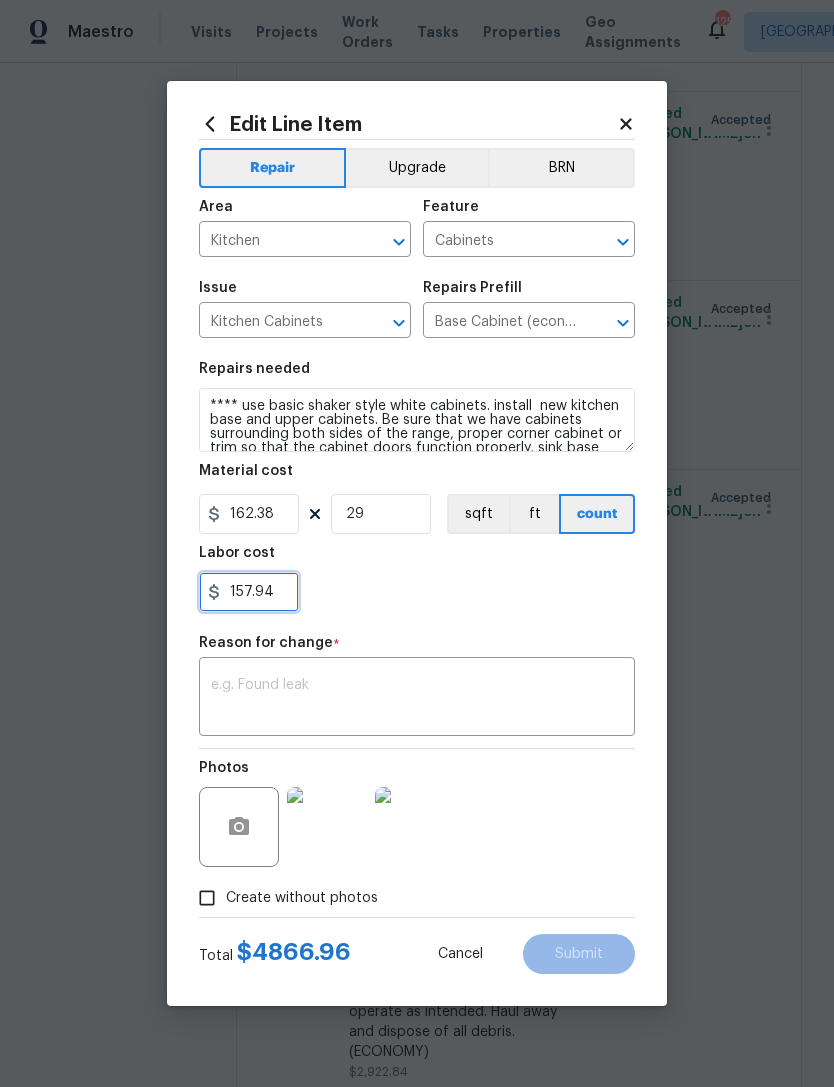 click on "157.94" at bounding box center [249, 592] 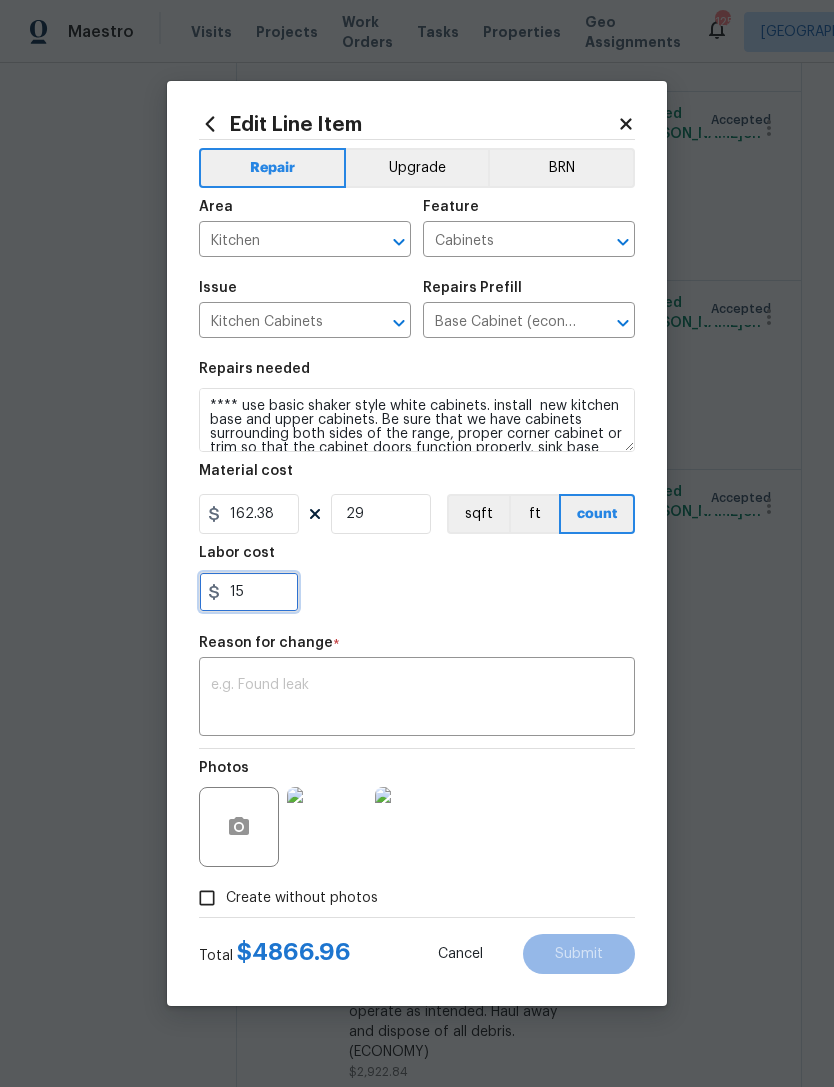 type on "1" 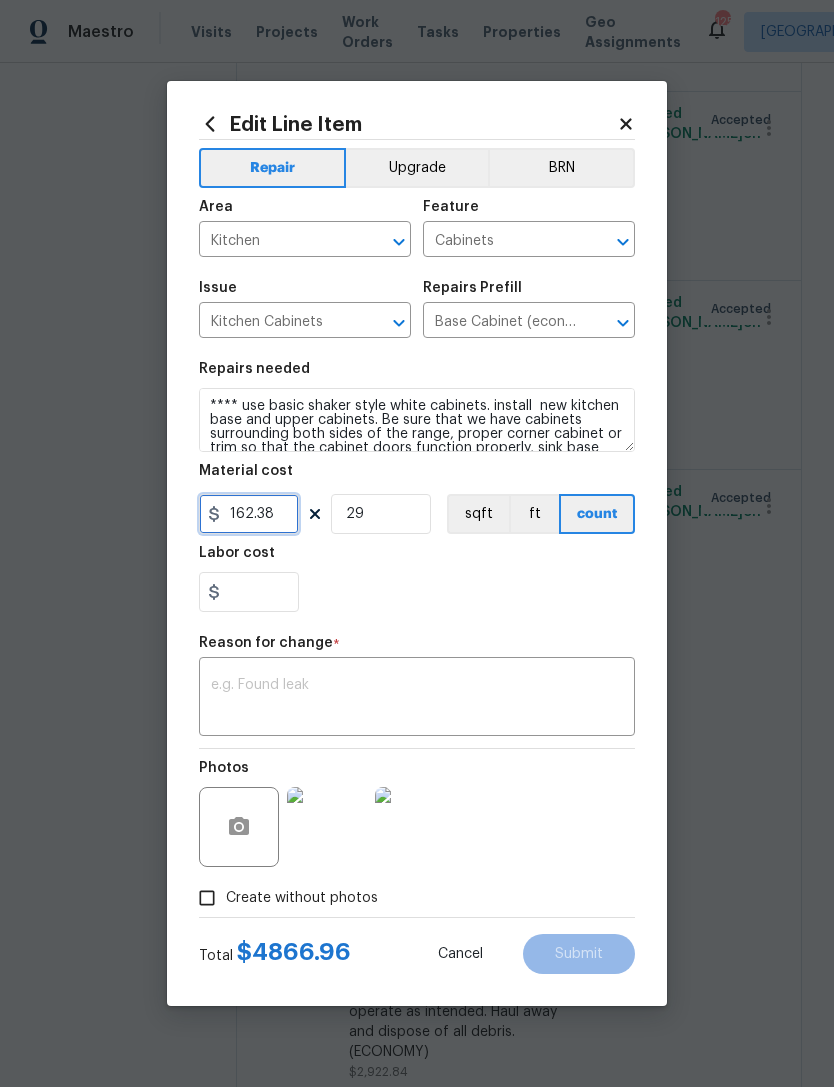 click on "162.38" at bounding box center [249, 514] 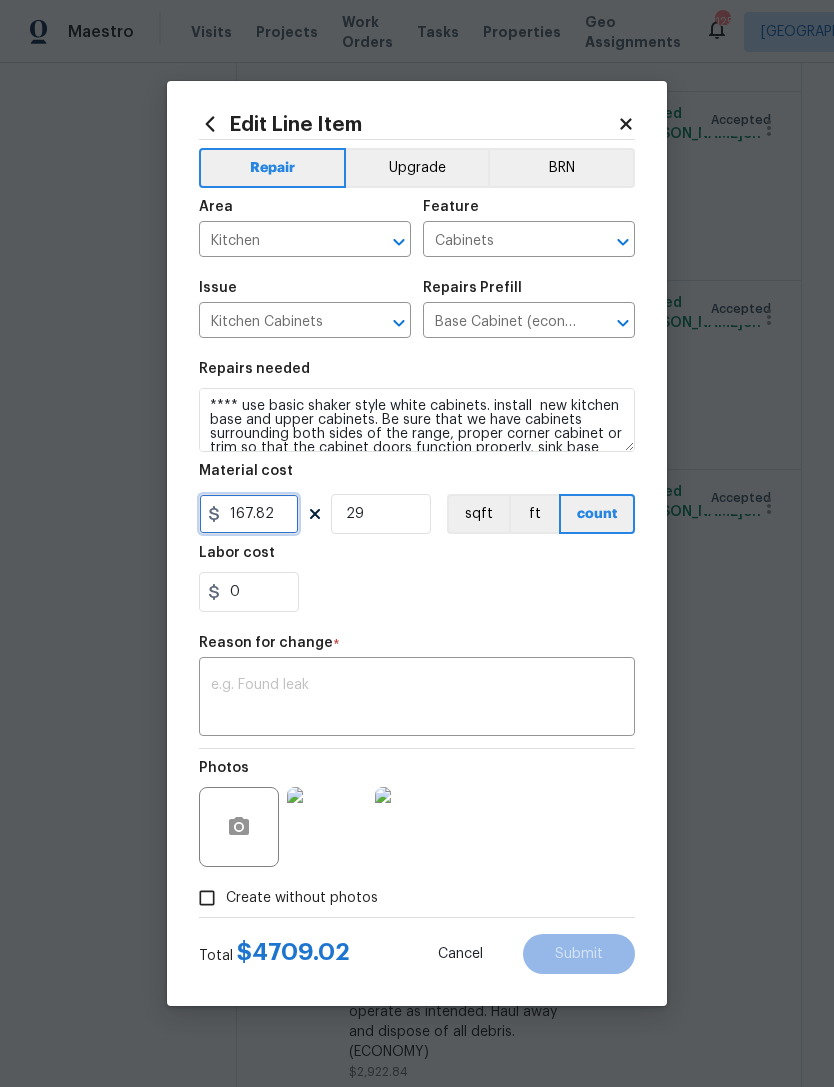 type on "167.82" 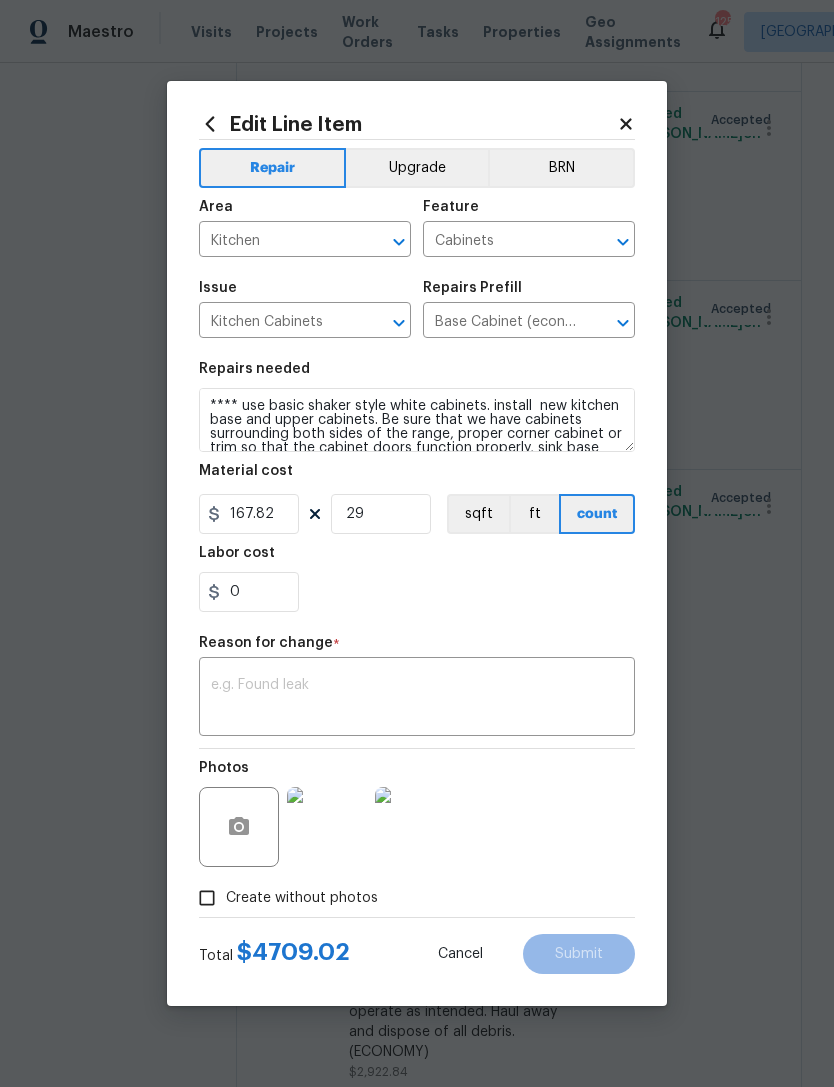 click at bounding box center [417, 699] 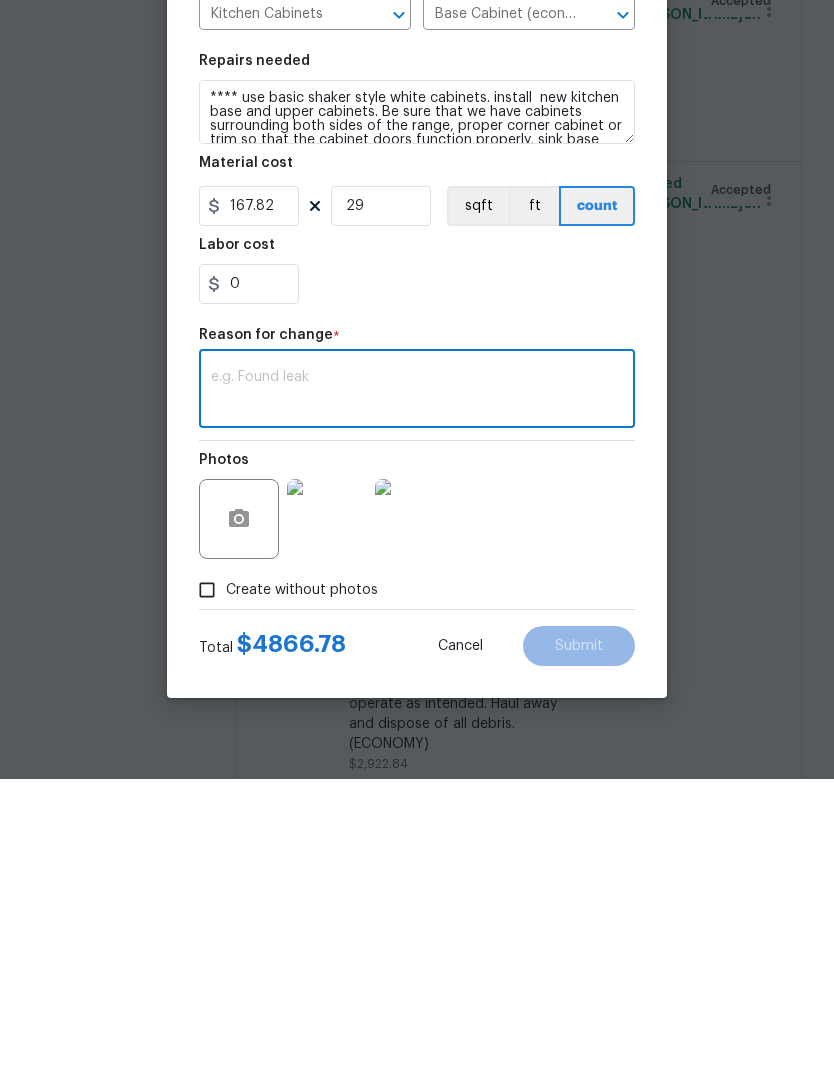 click at bounding box center (417, 699) 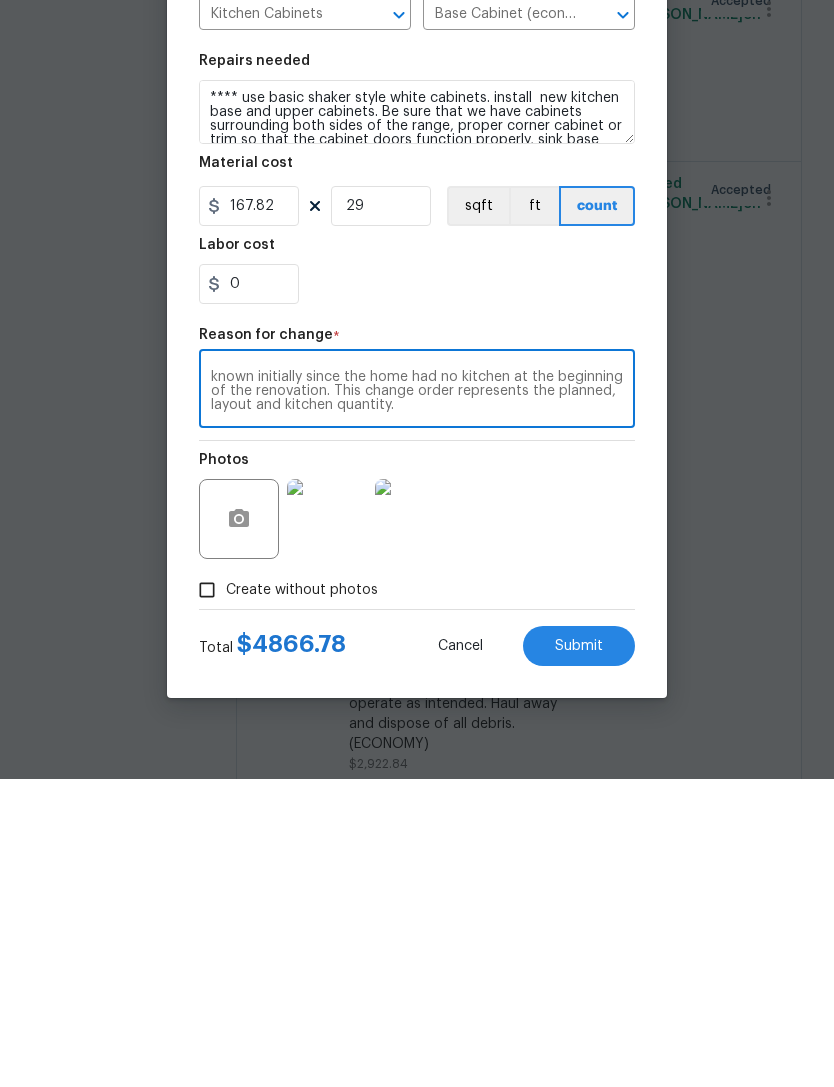 scroll, scrollTop: 14, scrollLeft: 0, axis: vertical 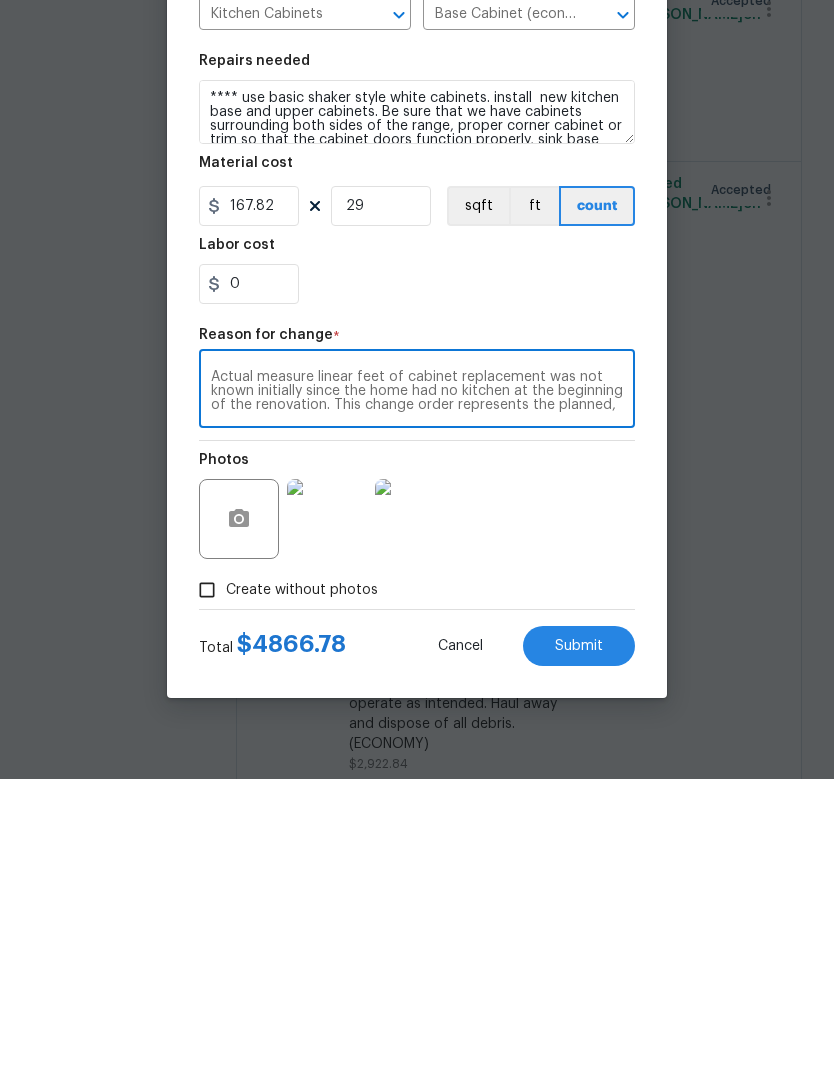 click on "Actual measure linear feet of cabinet replacement was not known initially since the home had no kitchen at the beginning of the renovation. This change order represents the planned, layout and kitchen cabinet quantity." at bounding box center [417, 699] 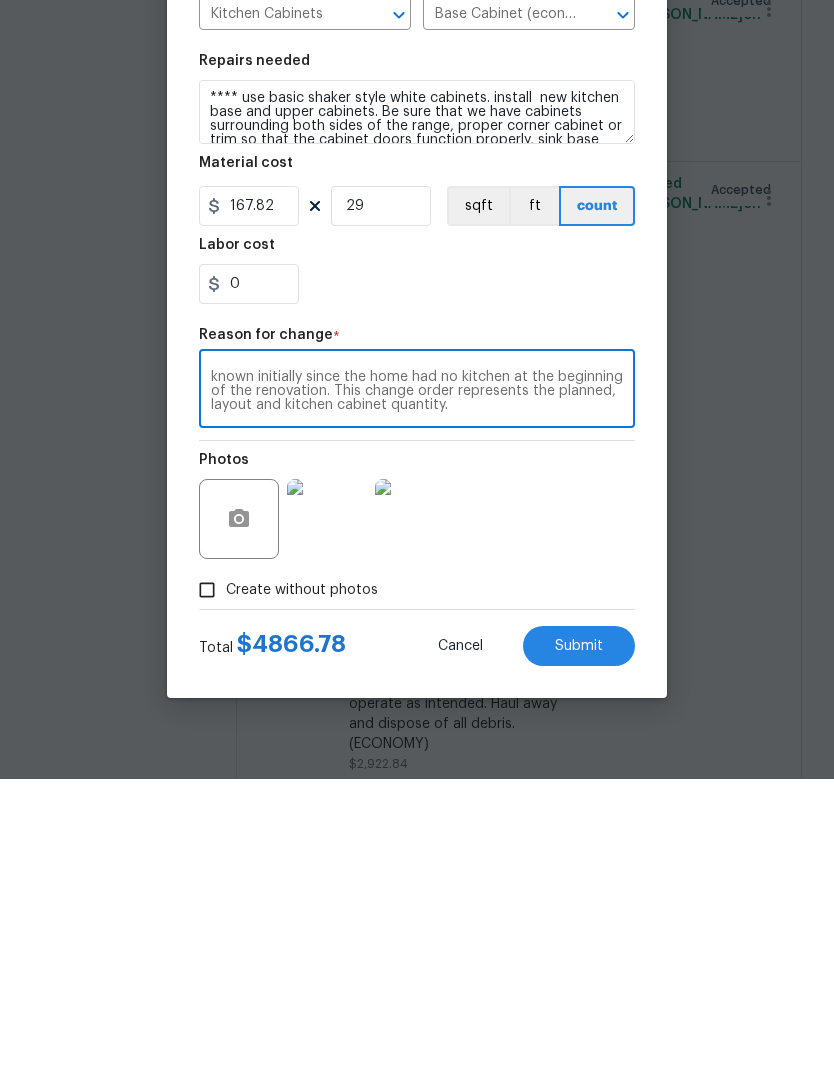 scroll, scrollTop: 14, scrollLeft: 0, axis: vertical 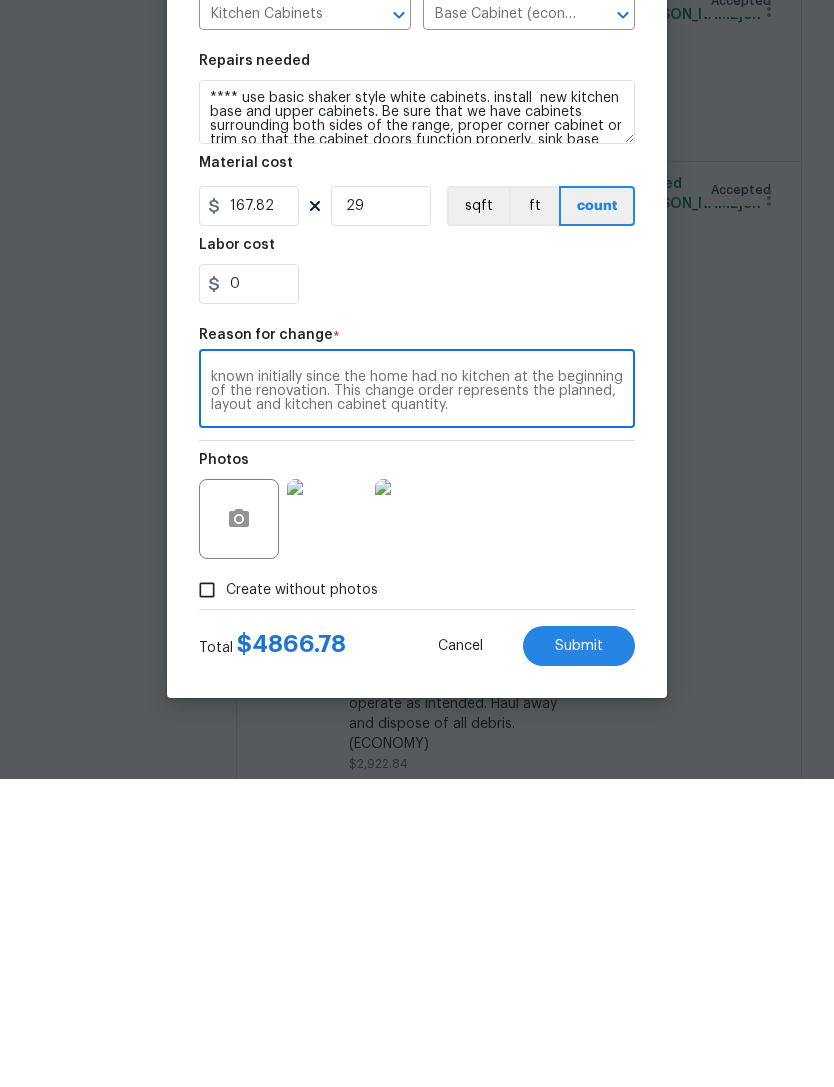 type on "Actual measured linear feet of cabinet replacement was not known initially since the home had no kitchen at the beginning of the renovation. This change order represents the planned, layout and kitchen cabinet quantity." 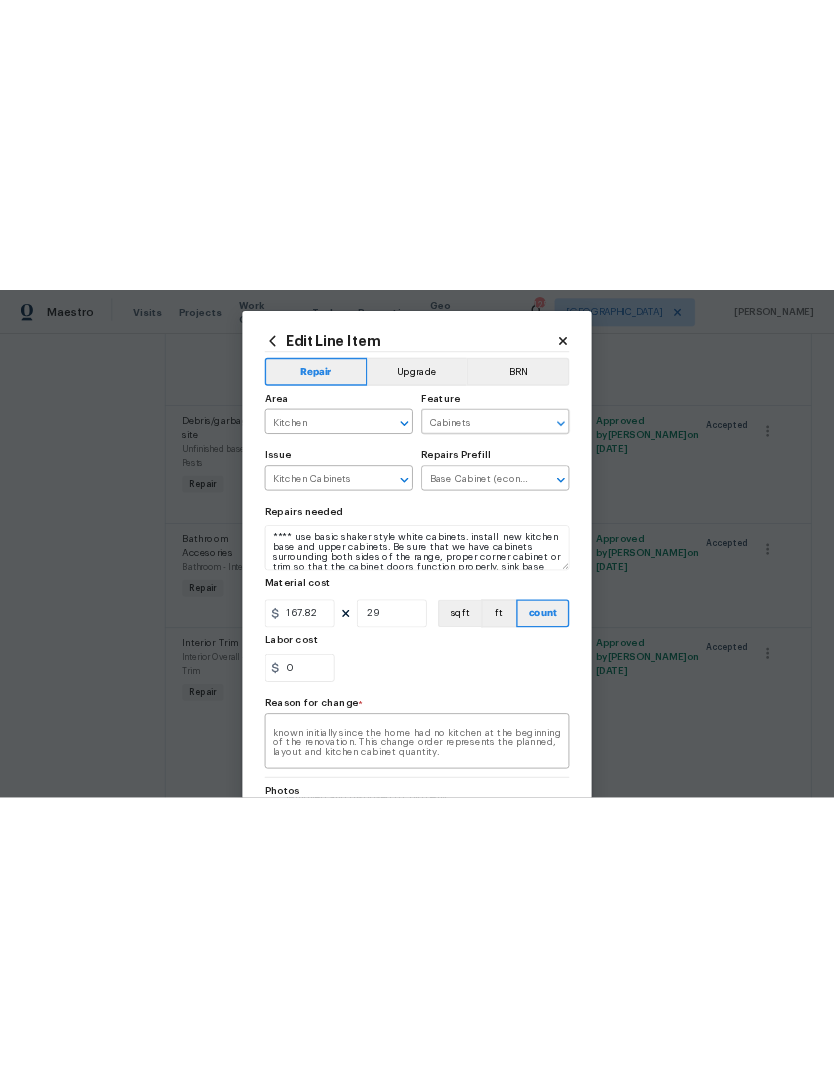 scroll, scrollTop: 0, scrollLeft: 0, axis: both 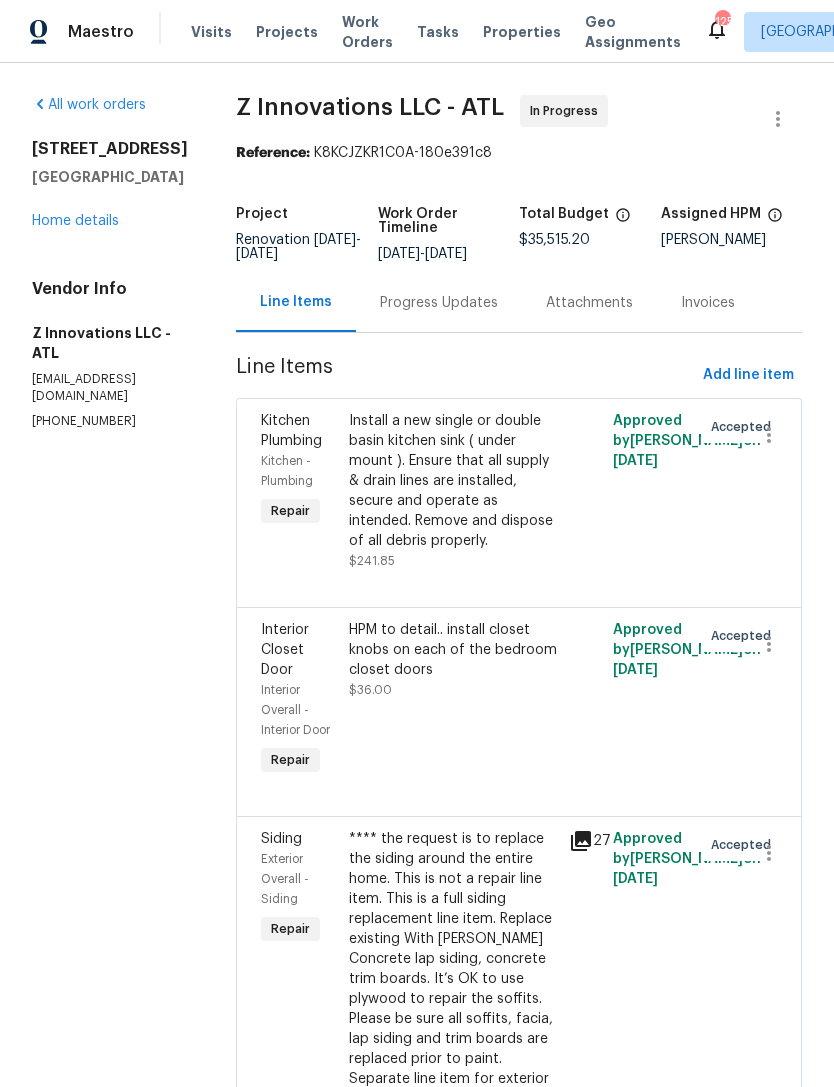 click on "Progress Updates" at bounding box center (439, 302) 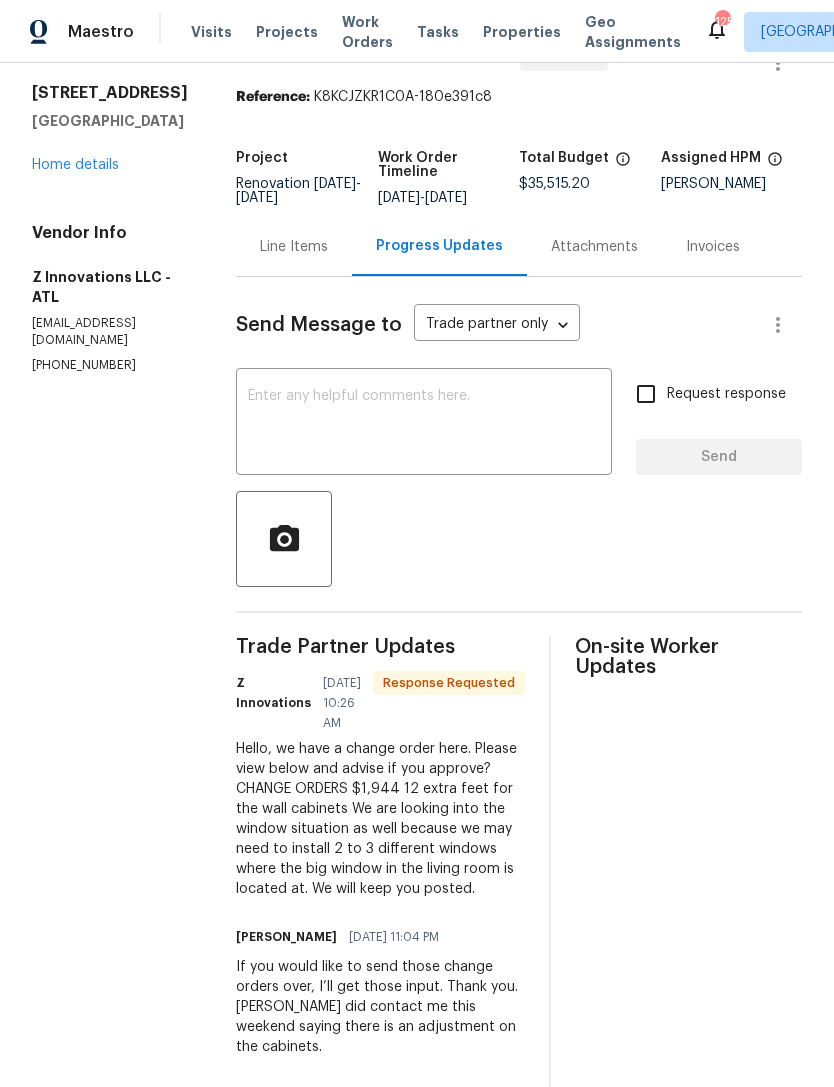 scroll, scrollTop: 57, scrollLeft: 0, axis: vertical 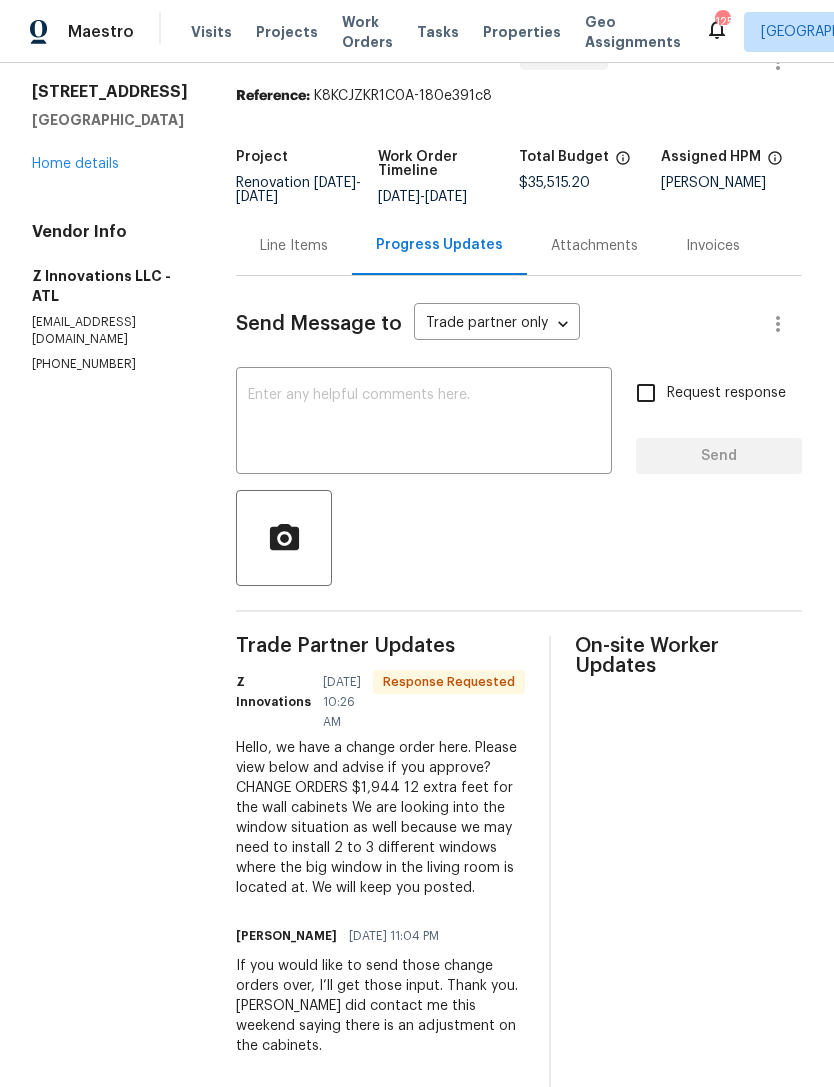 click on "Home details" at bounding box center (75, 164) 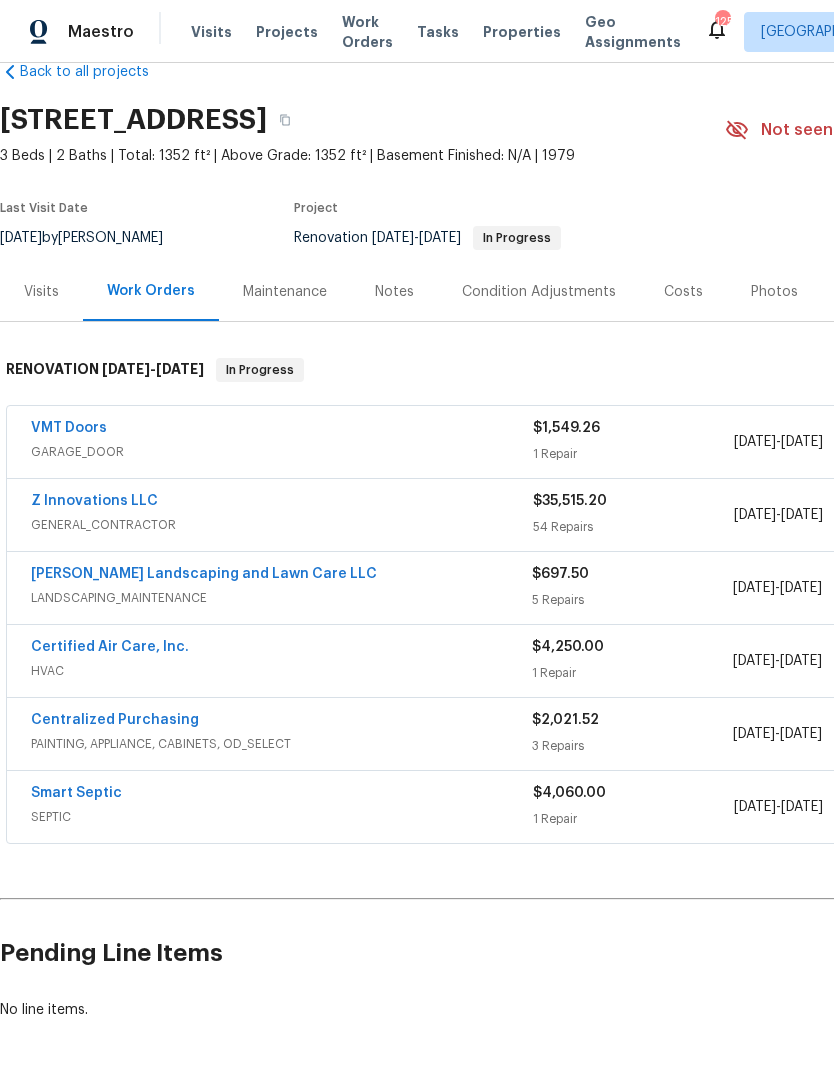 scroll, scrollTop: 43, scrollLeft: 0, axis: vertical 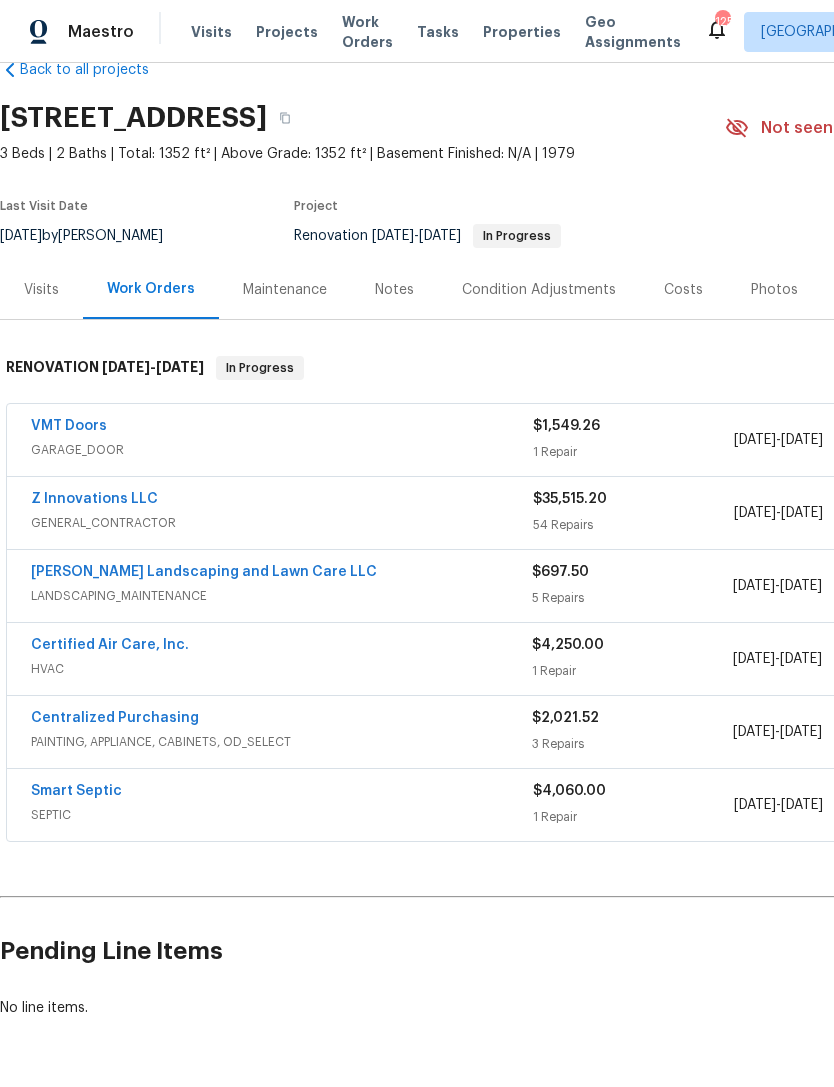 click on "Z Innovations LLC" at bounding box center [94, 499] 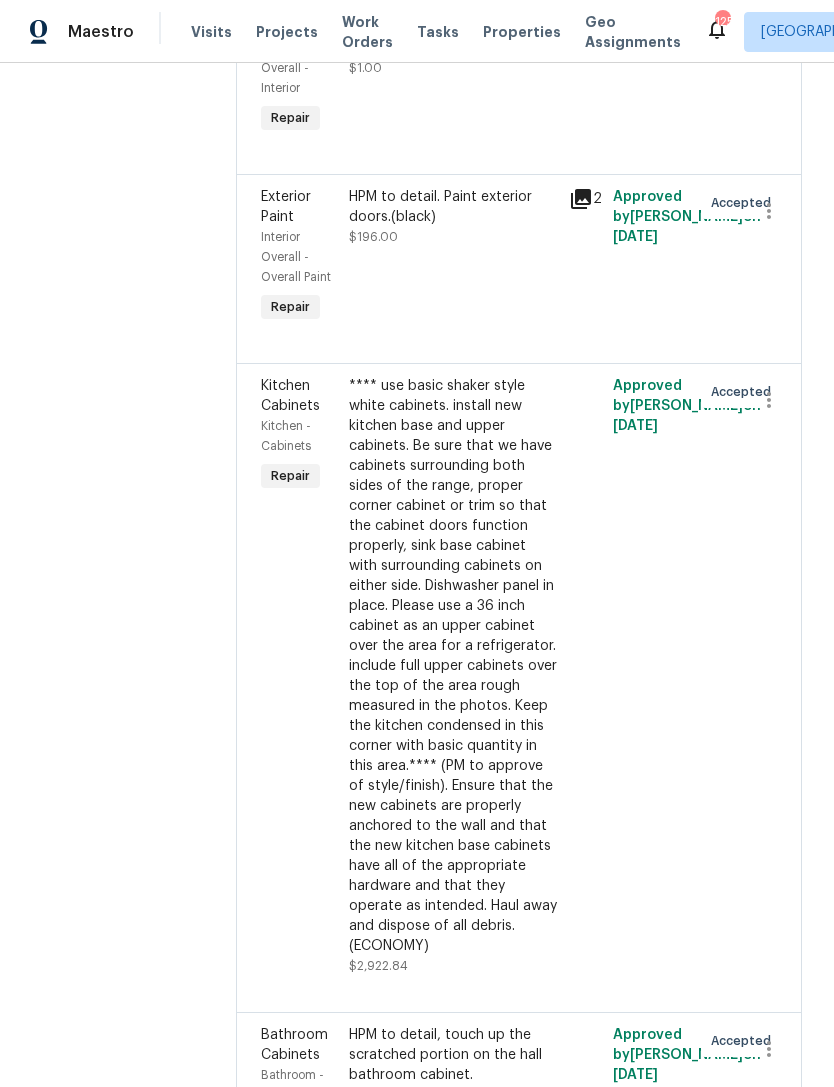scroll, scrollTop: 8756, scrollLeft: 0, axis: vertical 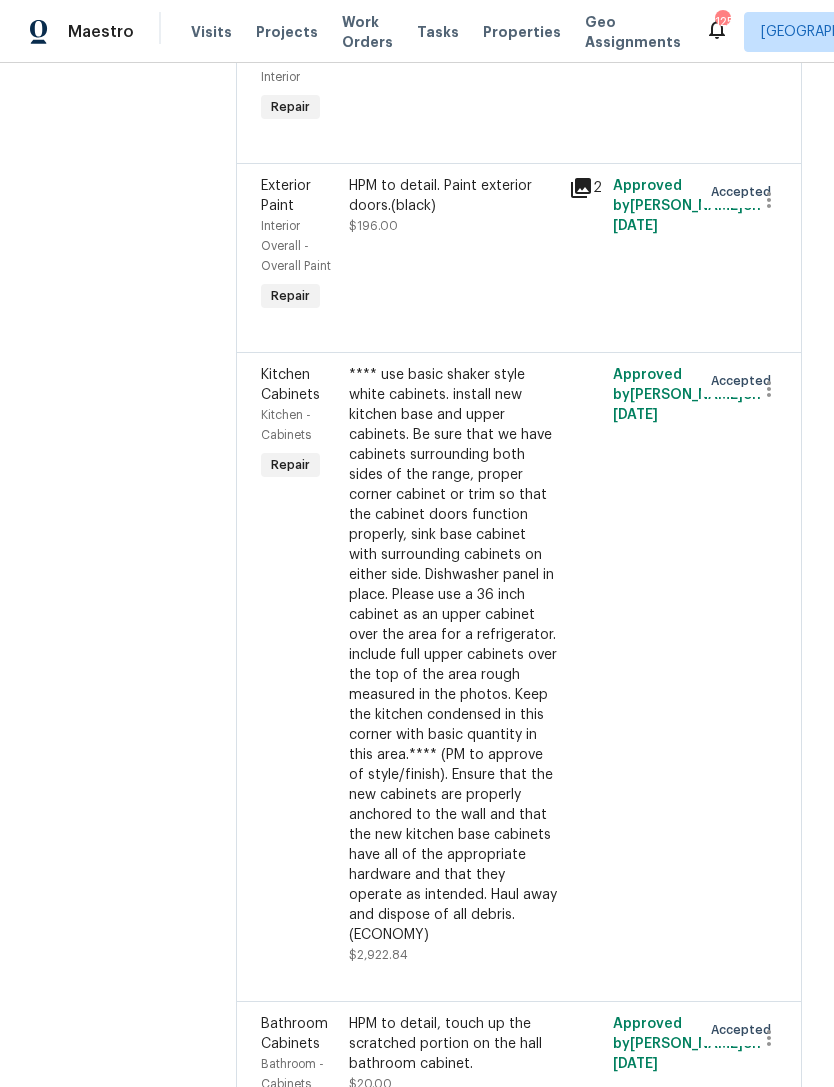 click on "**** use basic shaker style white cabinets. install  new kitchen base and upper cabinets. Be sure that we have cabinets surrounding both sides of the range, proper corner cabinet or trim so that the cabinet doors function properly, sink base cabinet with surrounding cabinets on either side. Dishwasher panel in place. Please use a 36 inch cabinet as an upper cabinet over the area for a refrigerator. include full upper cabinets over the top of the area rough measured in the photos. Keep the kitchen condensed in this corner with basic quantity in this area.**** (PM to approve of style/finish). Ensure that the new cabinets are properly anchored to the wall and that the new kitchen base cabinets have all of the appropriate hardware and that they operate as intended. Haul away and dispose of all debris. (ECONOMY)" at bounding box center (453, 655) 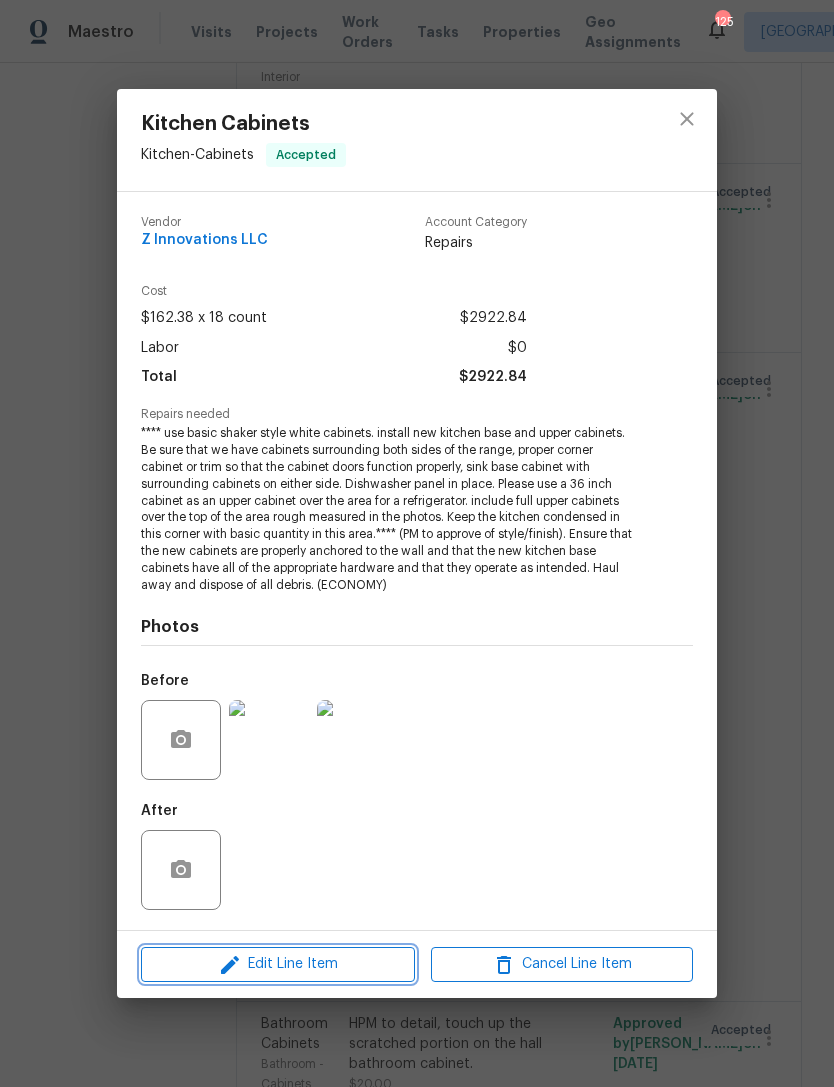 click on "Edit Line Item" at bounding box center (278, 964) 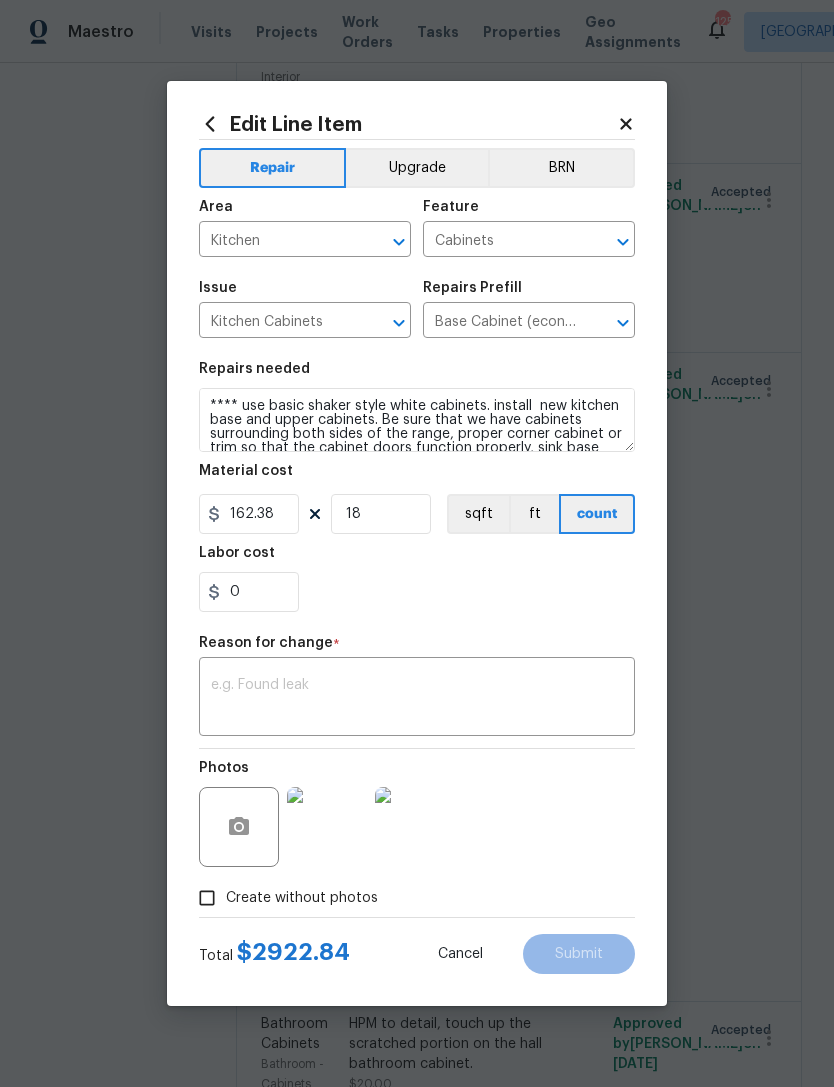 click at bounding box center [417, 699] 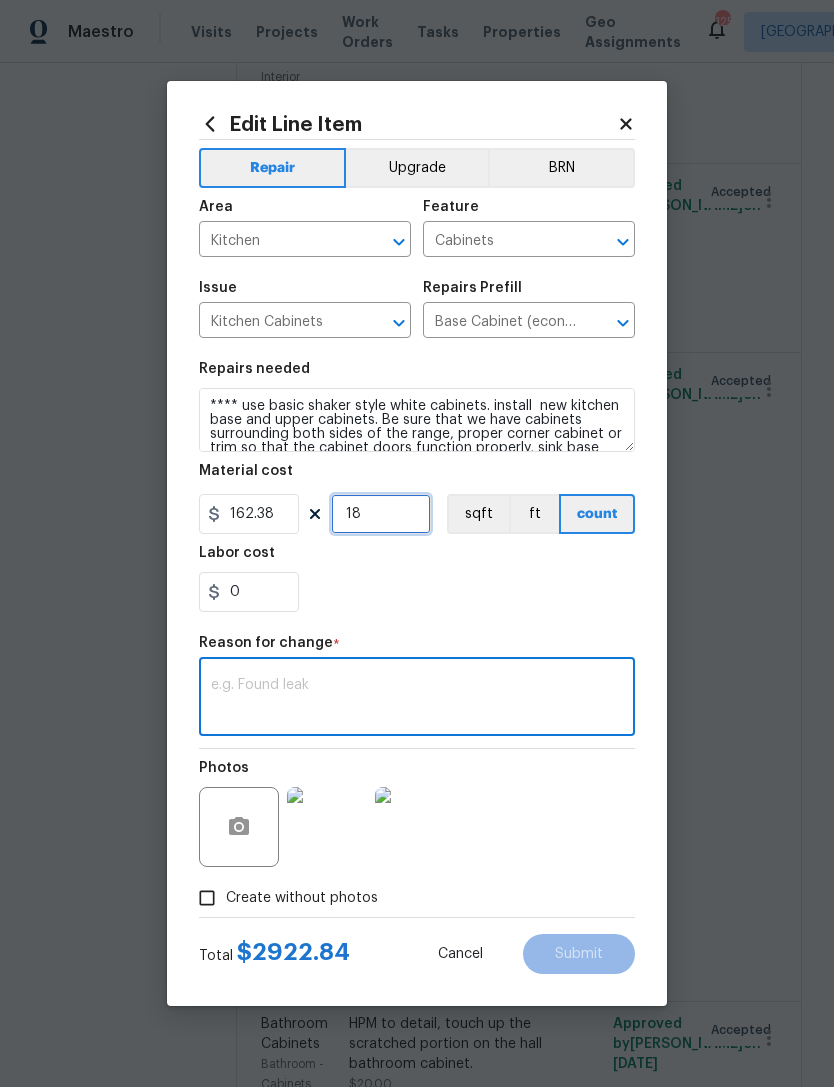 click on "18" at bounding box center (381, 514) 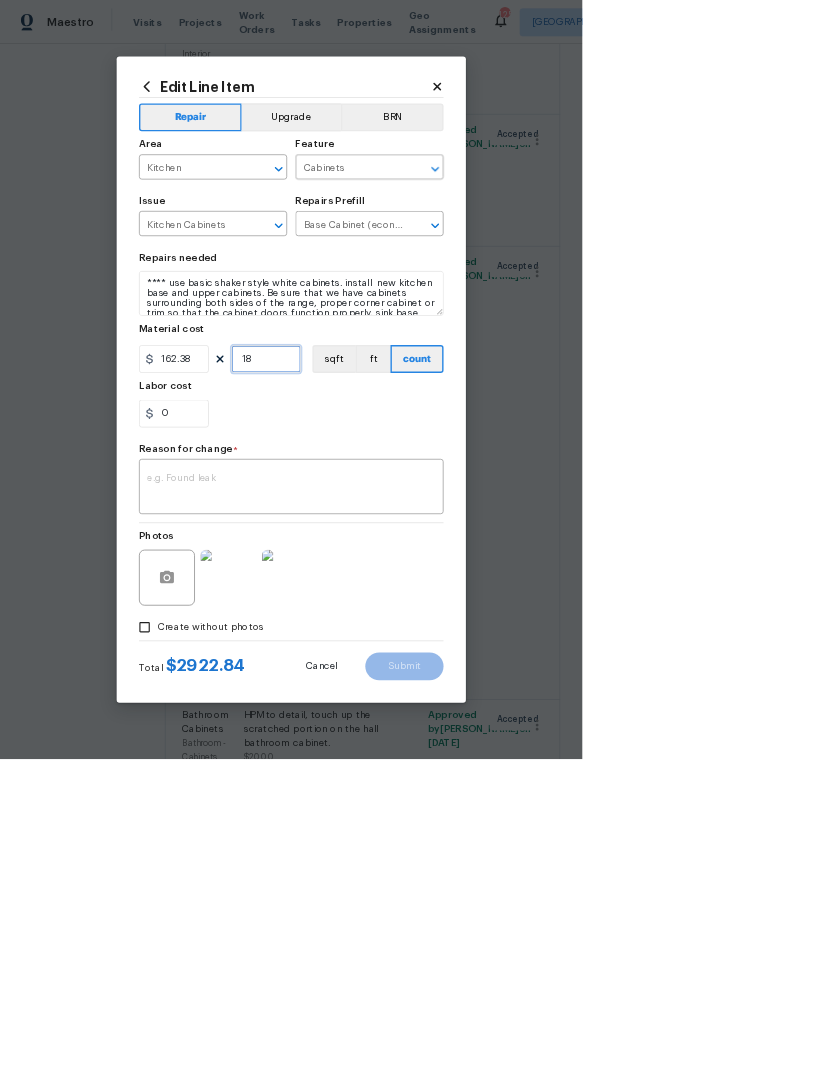 scroll, scrollTop: 25, scrollLeft: 0, axis: vertical 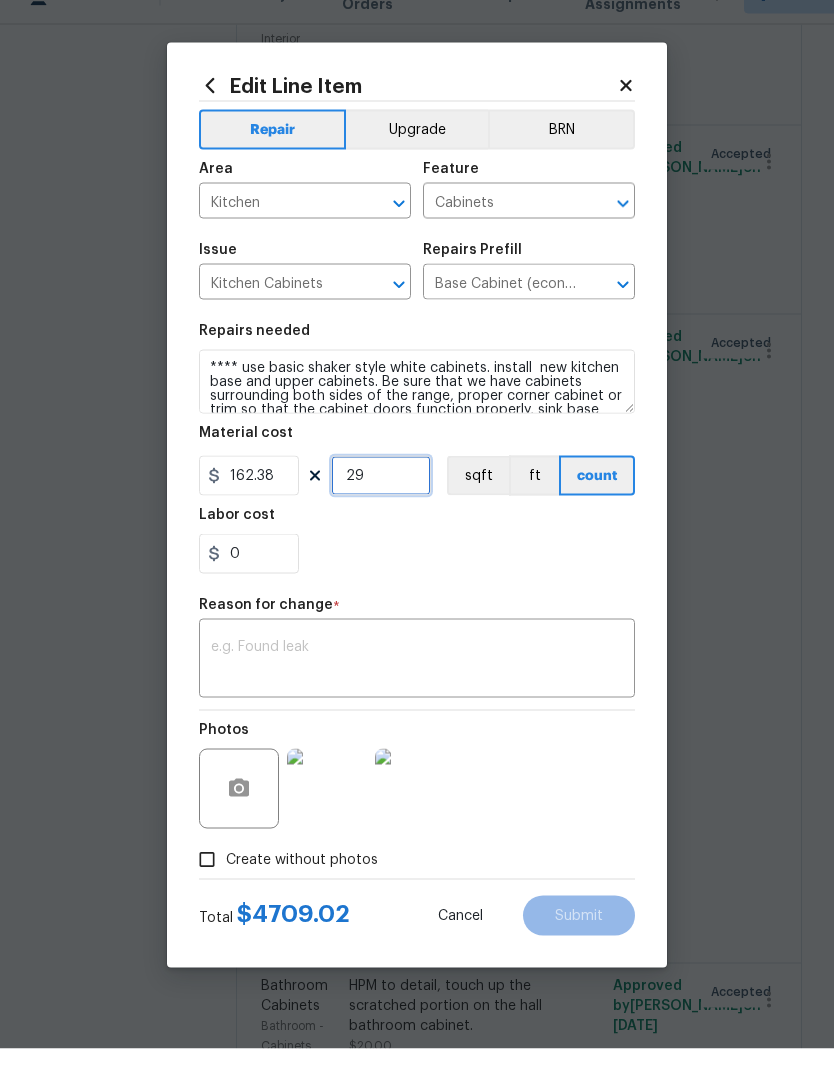 type on "29" 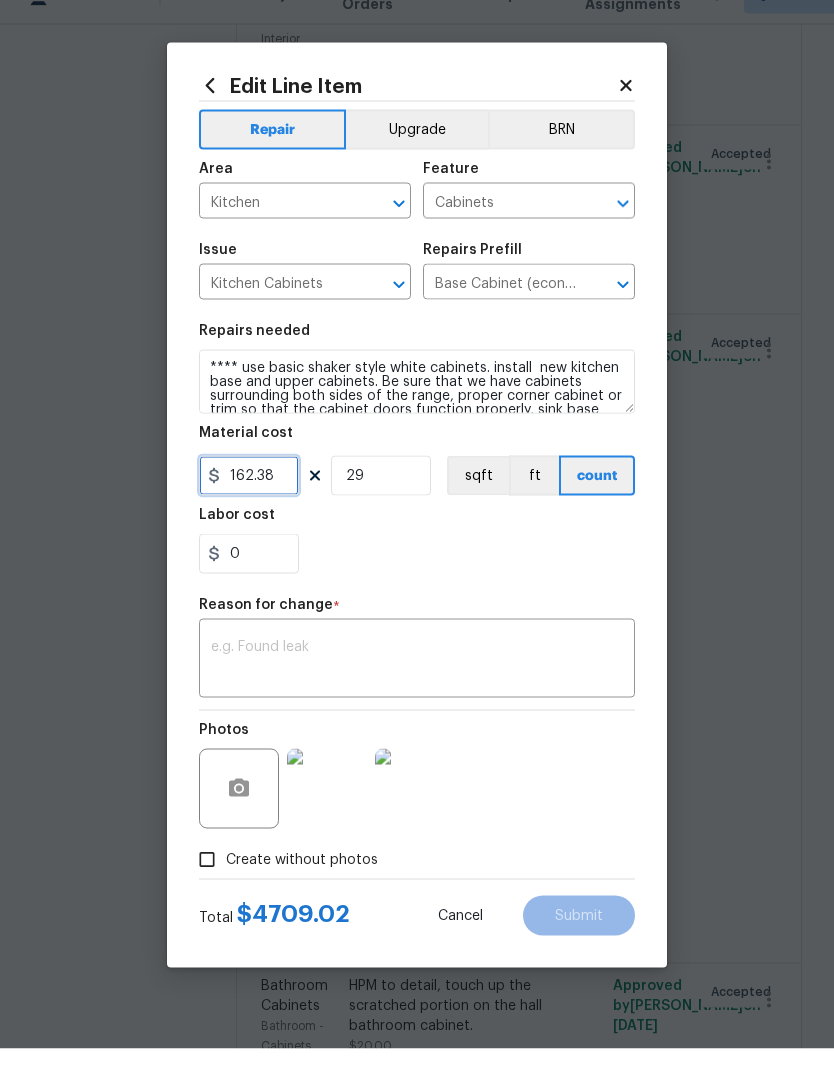 click on "162.38" at bounding box center [249, 514] 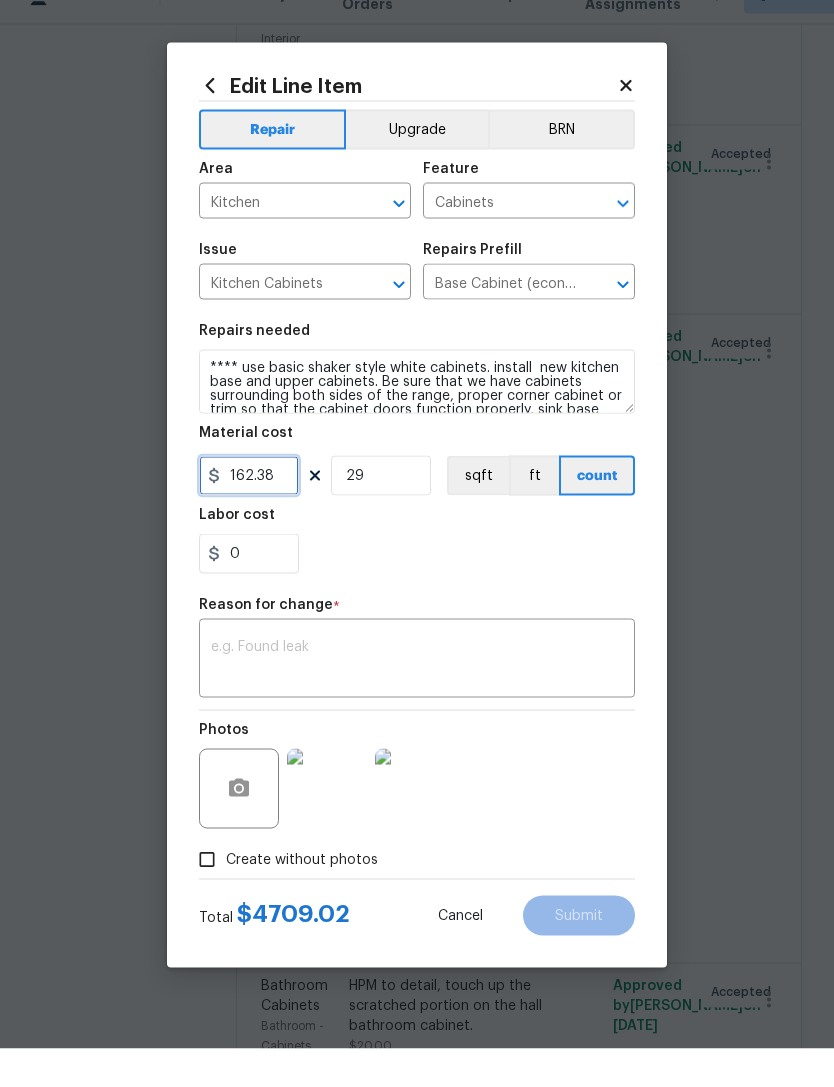 click on "162.38" at bounding box center (249, 514) 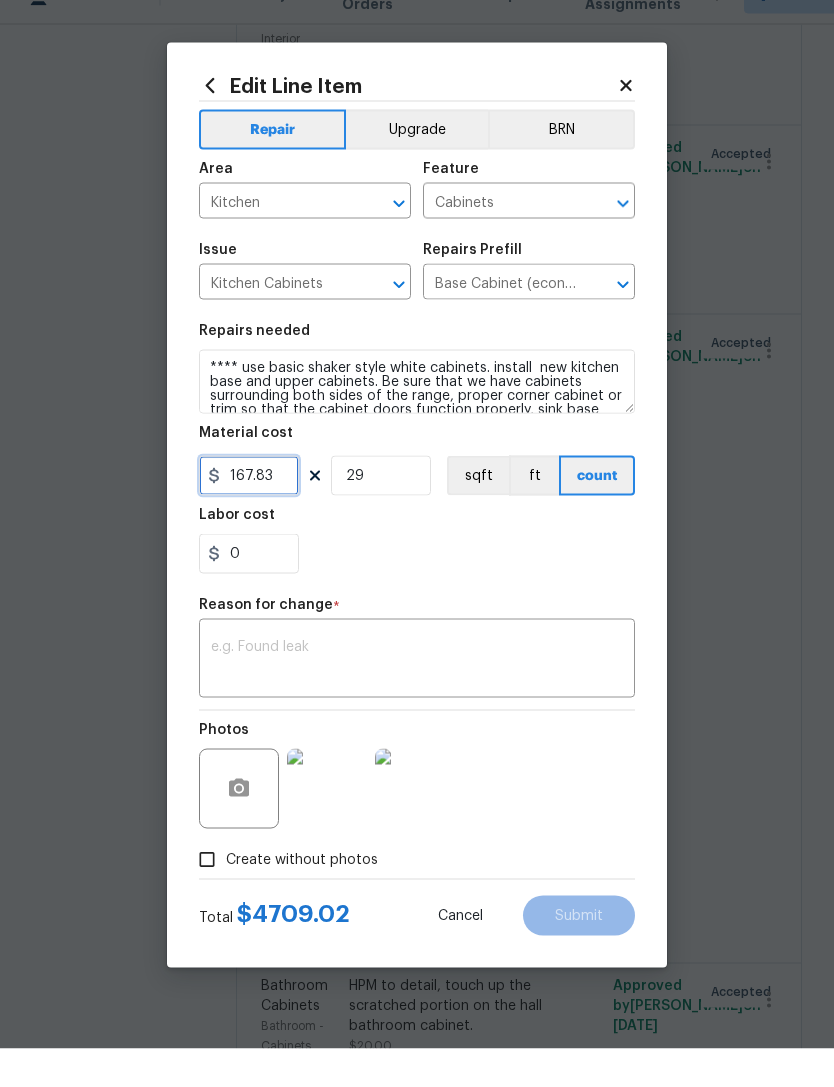 type on "167.83" 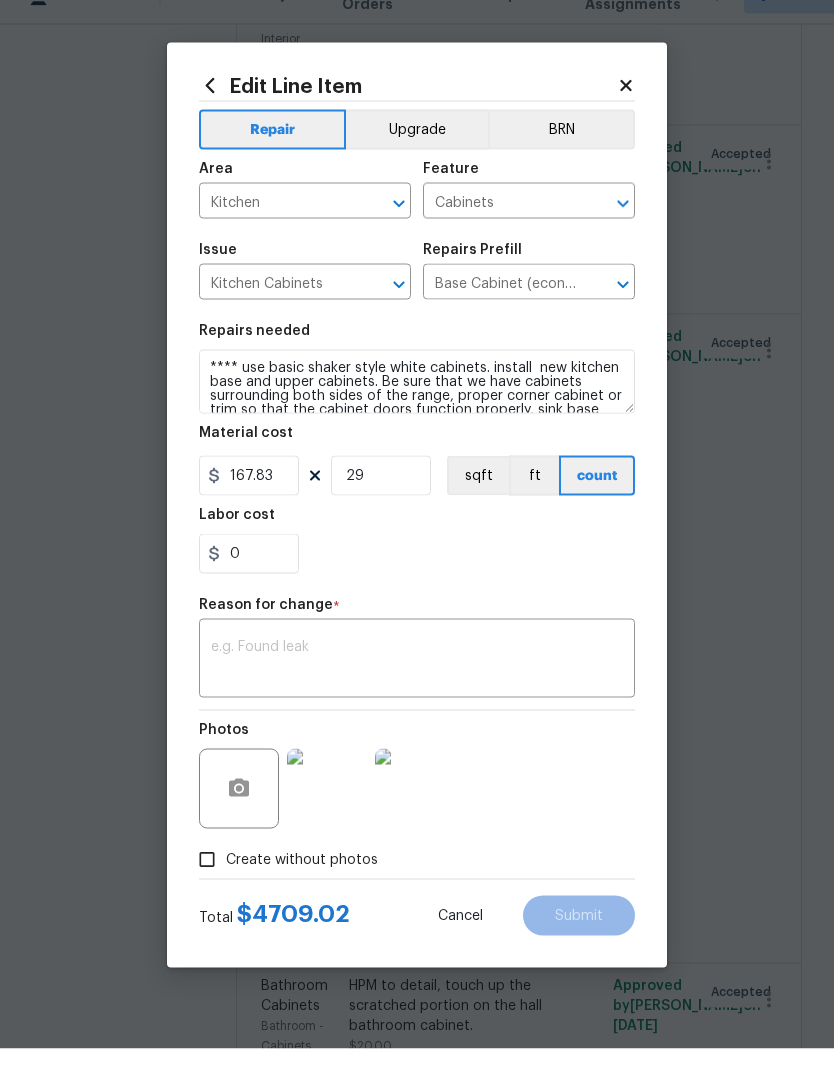 click at bounding box center (417, 699) 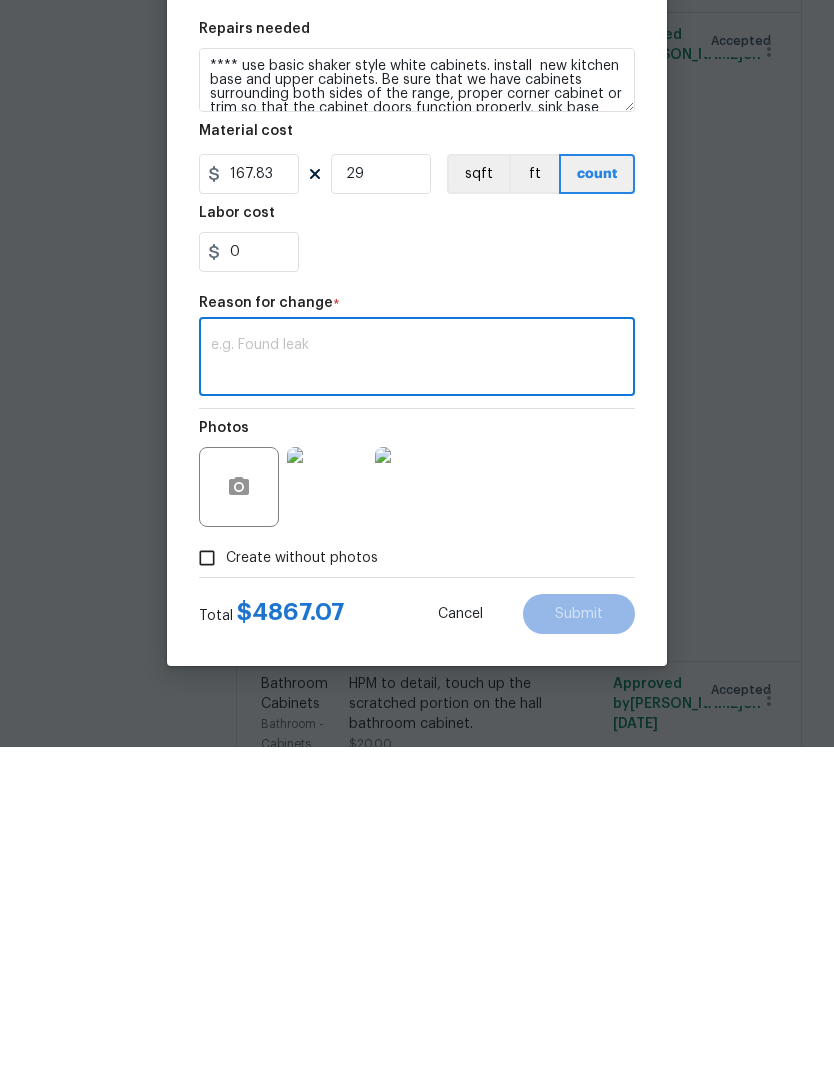 scroll, scrollTop: 64, scrollLeft: 0, axis: vertical 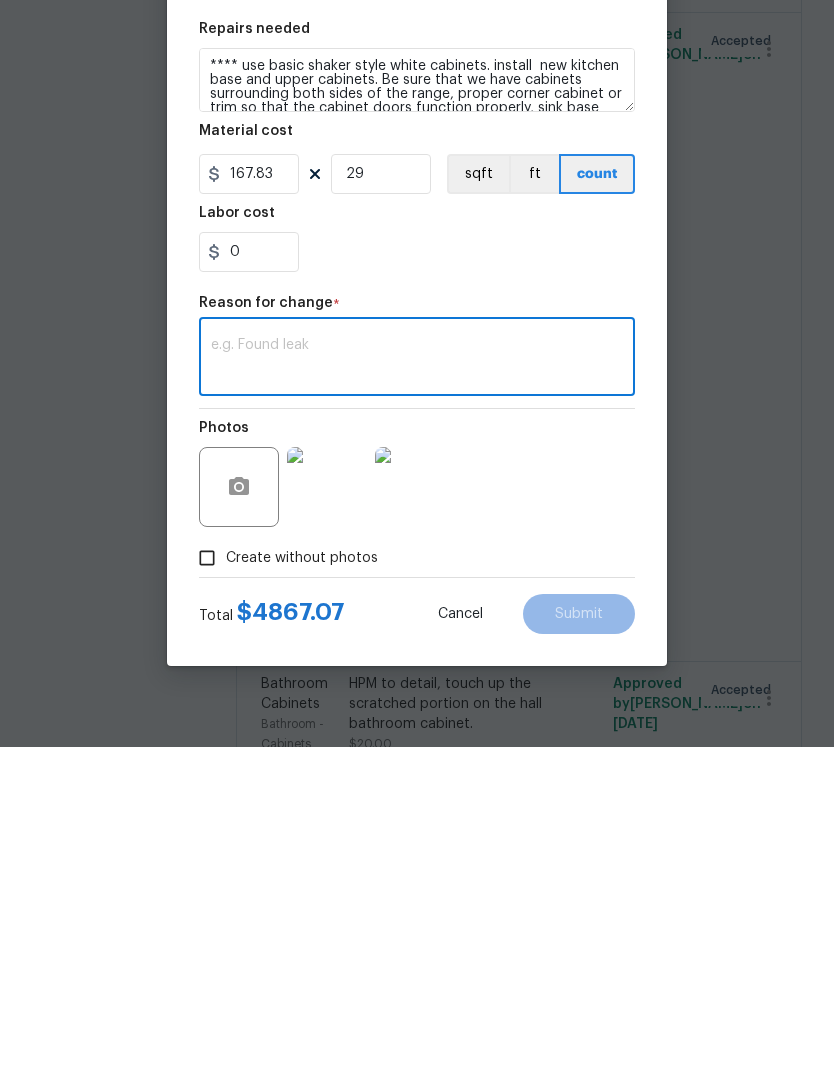 click at bounding box center [417, 699] 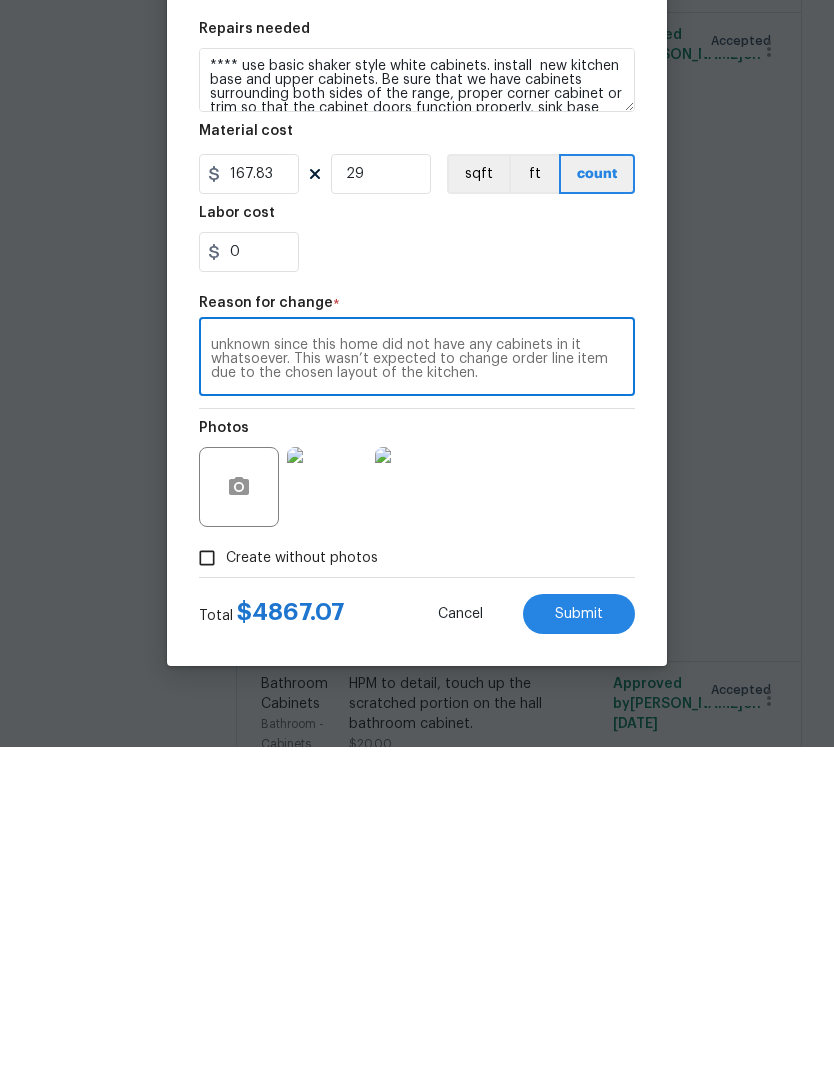 scroll, scrollTop: 14, scrollLeft: 0, axis: vertical 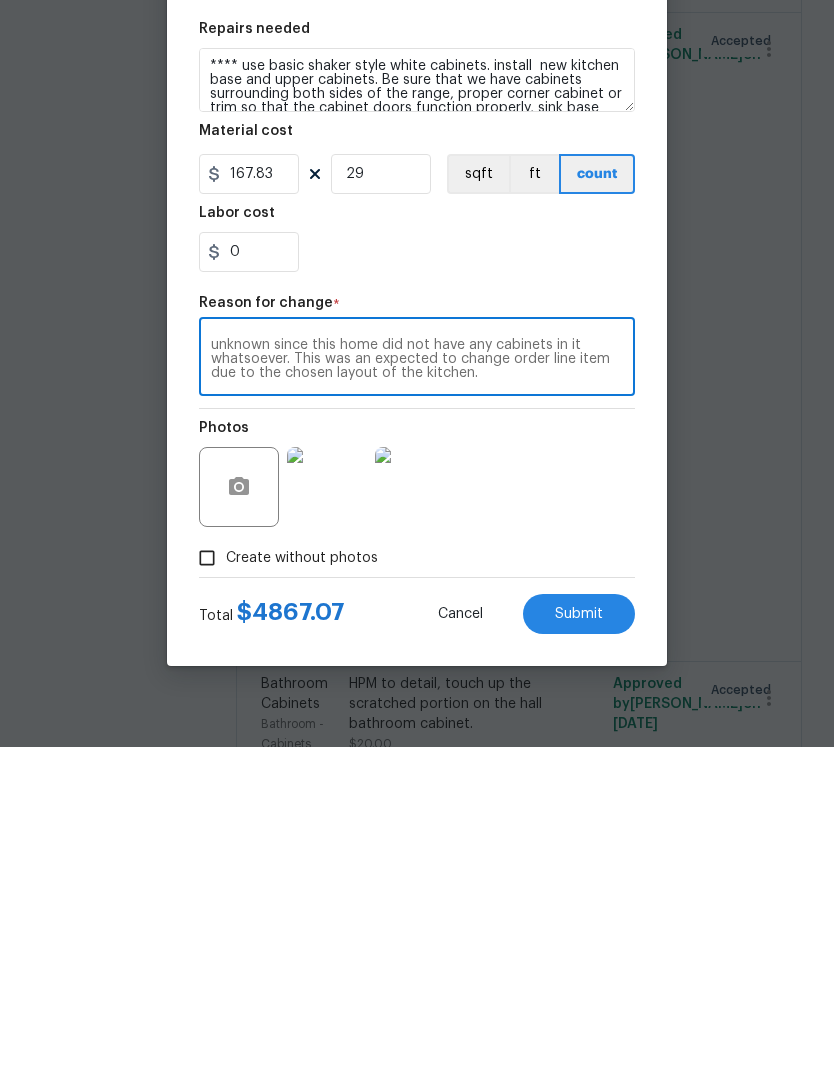 click on "Actual measured length of cabinets during initial scope was unknown since this home did not have any cabinets in it whatsoever. This was an expected to change order line item due to the chosen layout of the kitchen." at bounding box center (417, 699) 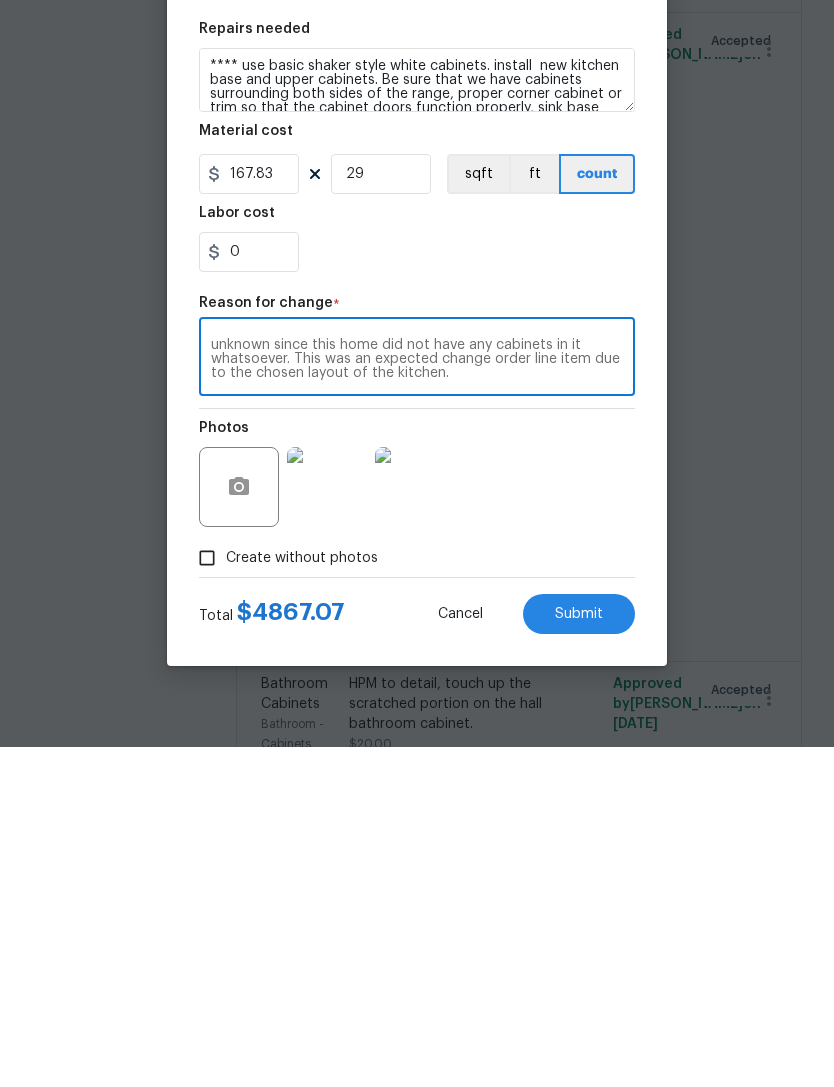 type on "Actual measured length of cabinets during initial scope was unknown since this home did not have any cabinets in it whatsoever. This was an expected change order line item due to the chosen layout of the kitchen." 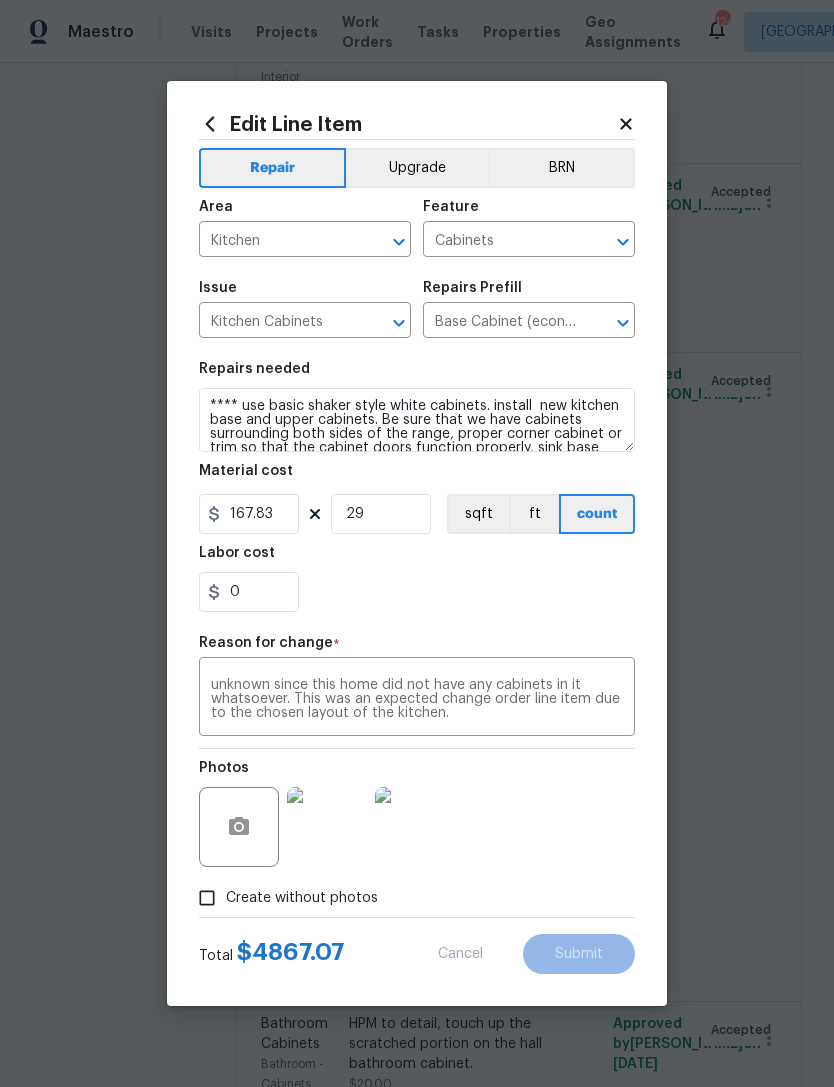 type on "18" 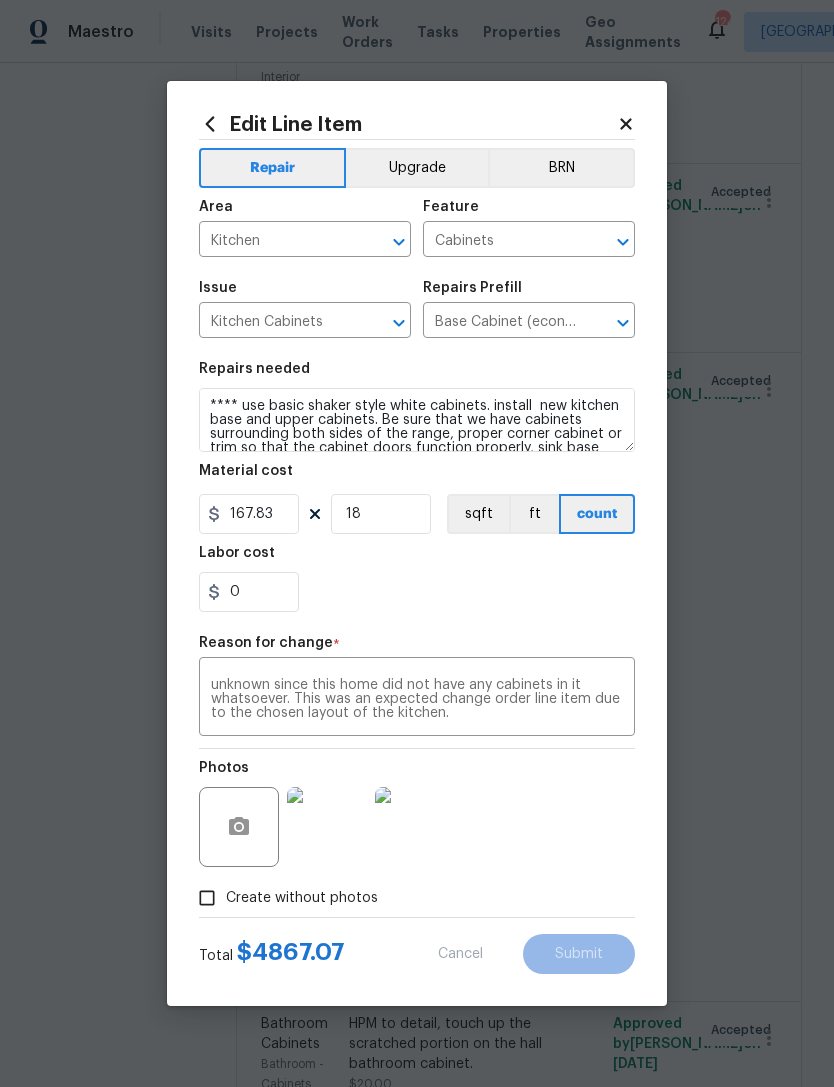 type on "162.38" 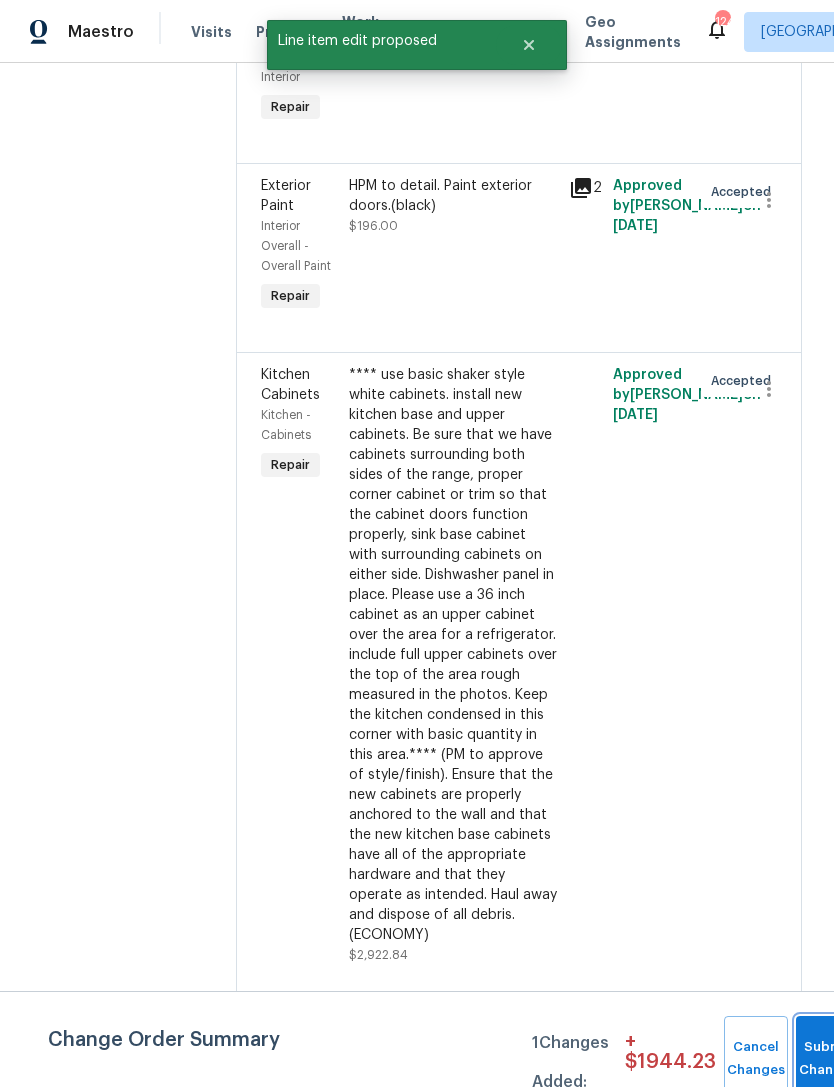 click on "Submit Changes" at bounding box center (828, 1059) 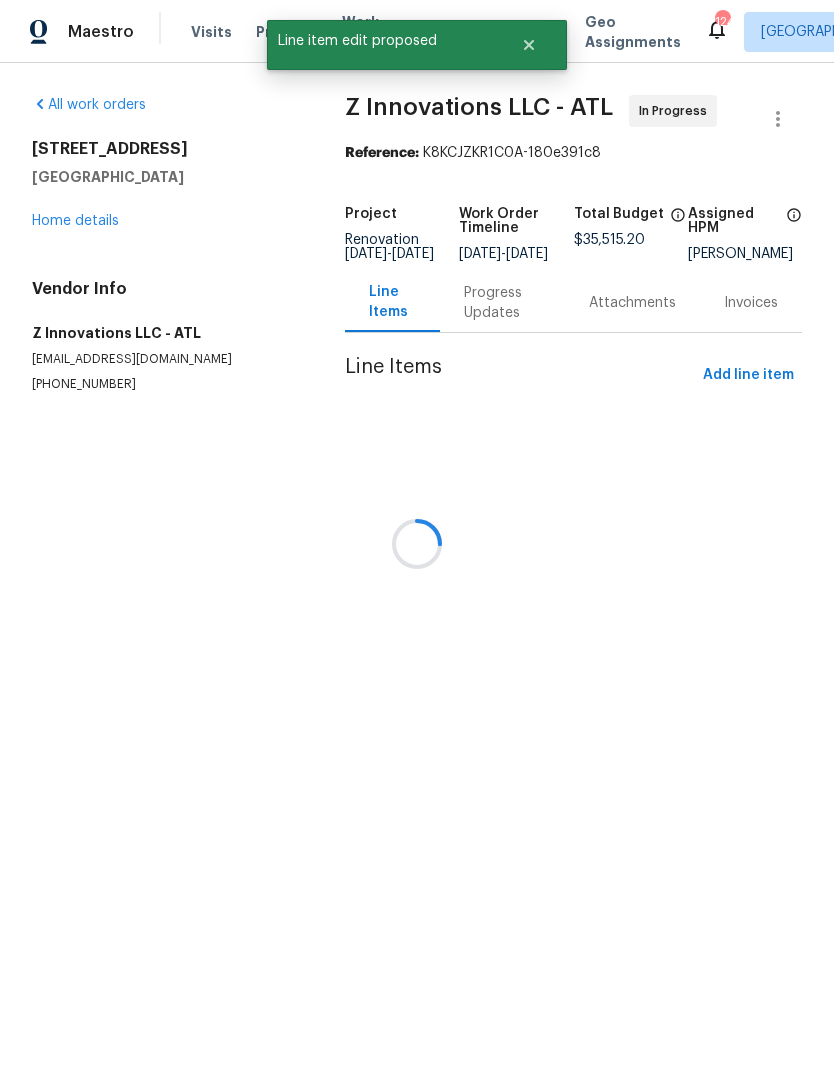 scroll, scrollTop: 0, scrollLeft: 0, axis: both 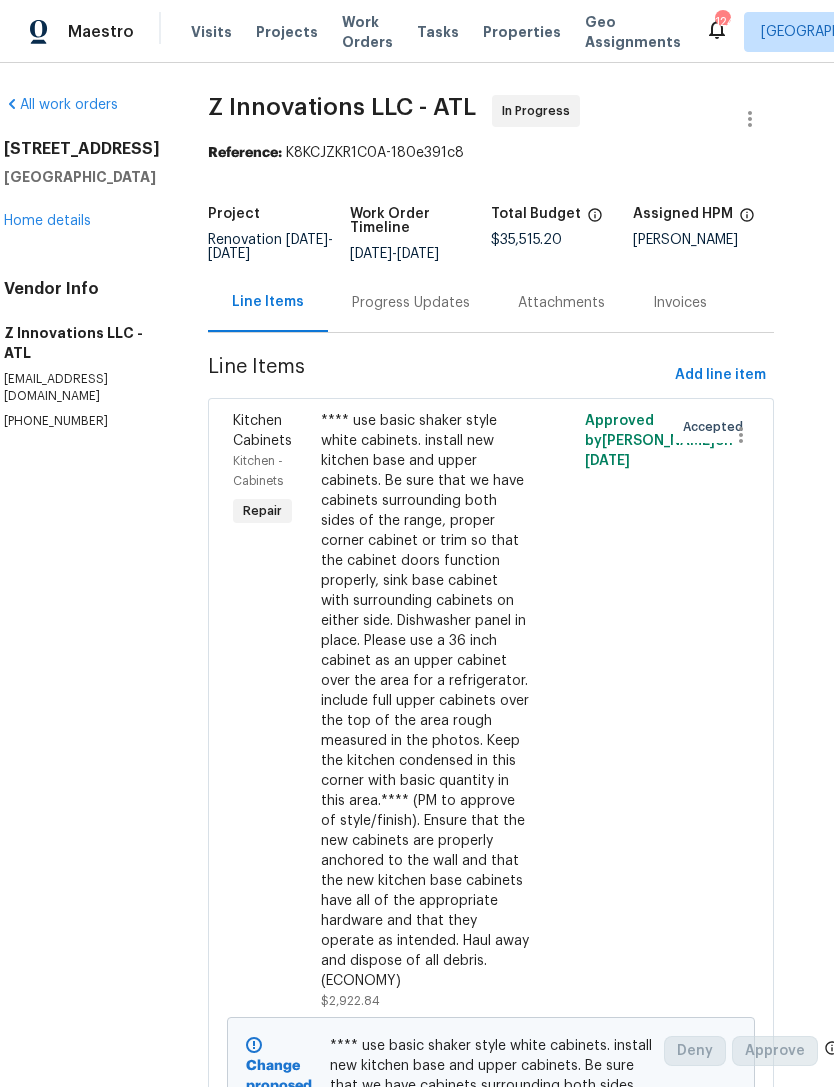 click on "Progress Updates" at bounding box center [411, 303] 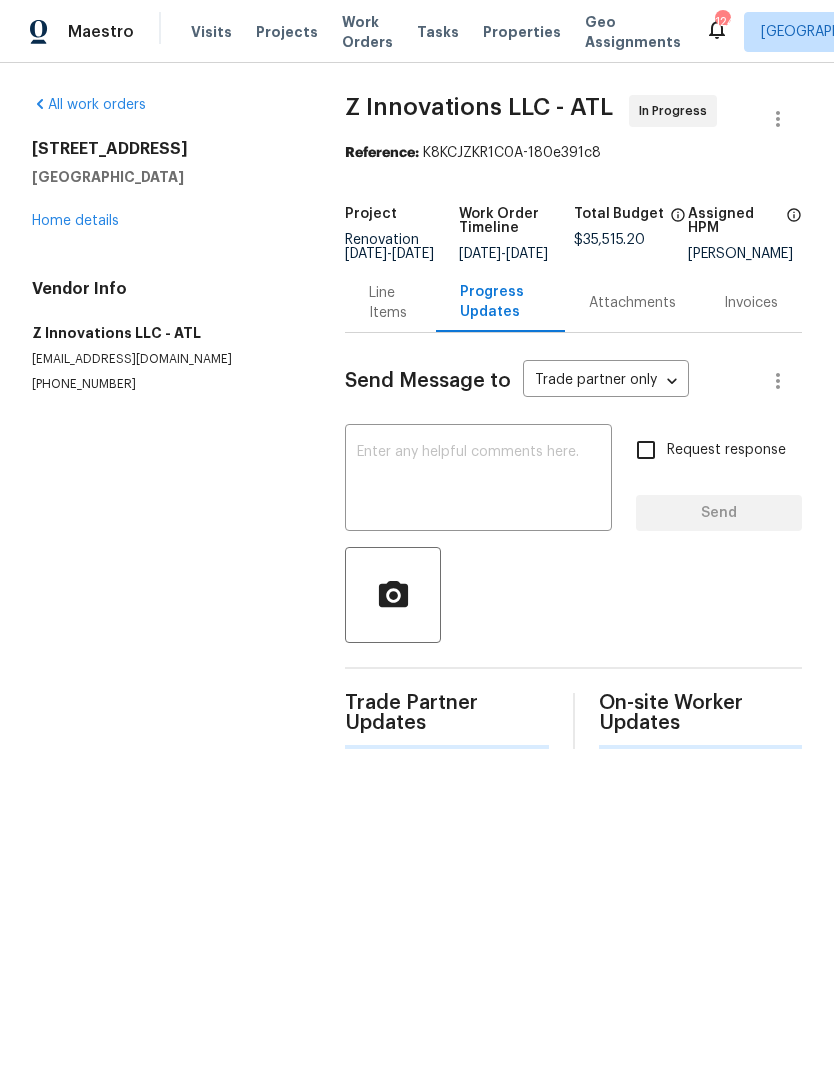 scroll, scrollTop: 0, scrollLeft: 0, axis: both 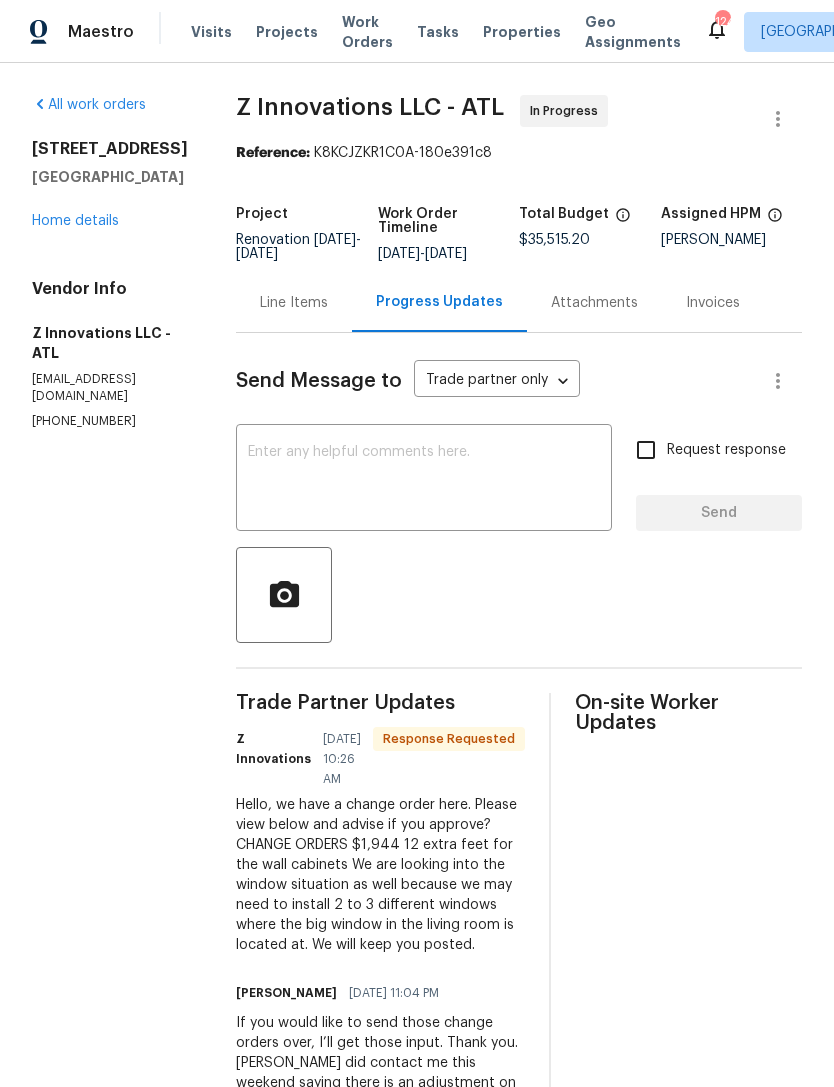 click at bounding box center (424, 480) 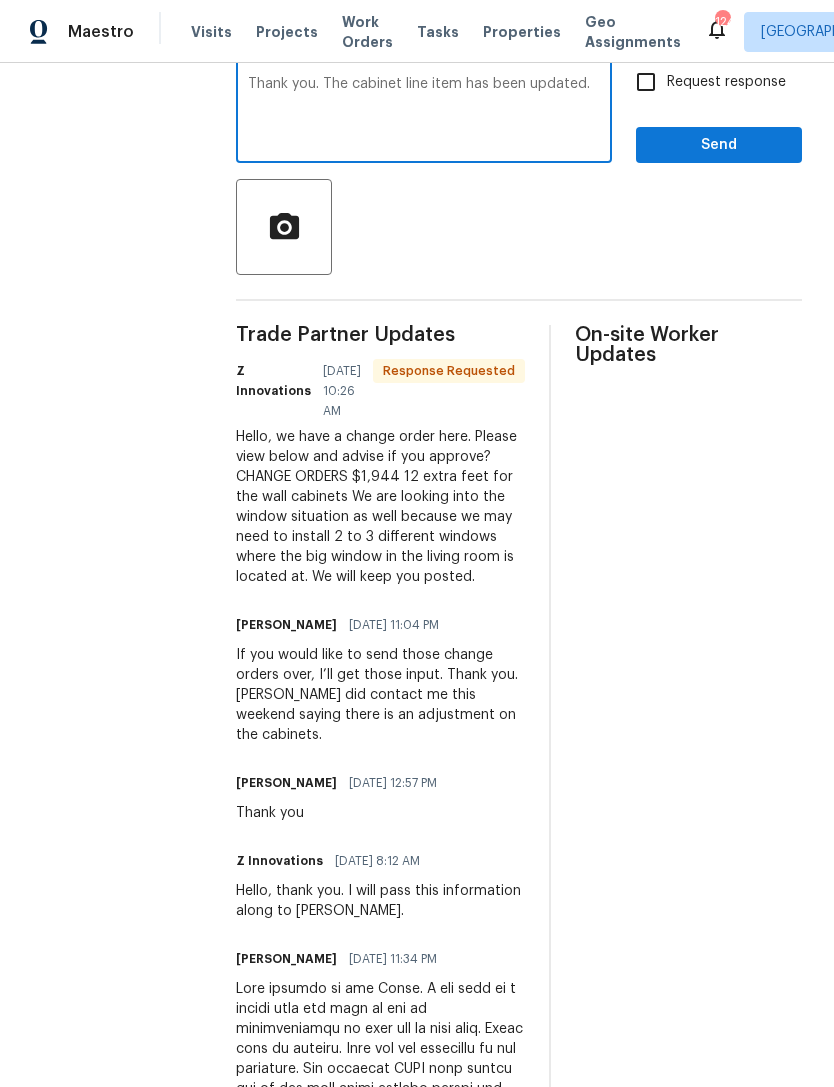 scroll, scrollTop: 367, scrollLeft: 0, axis: vertical 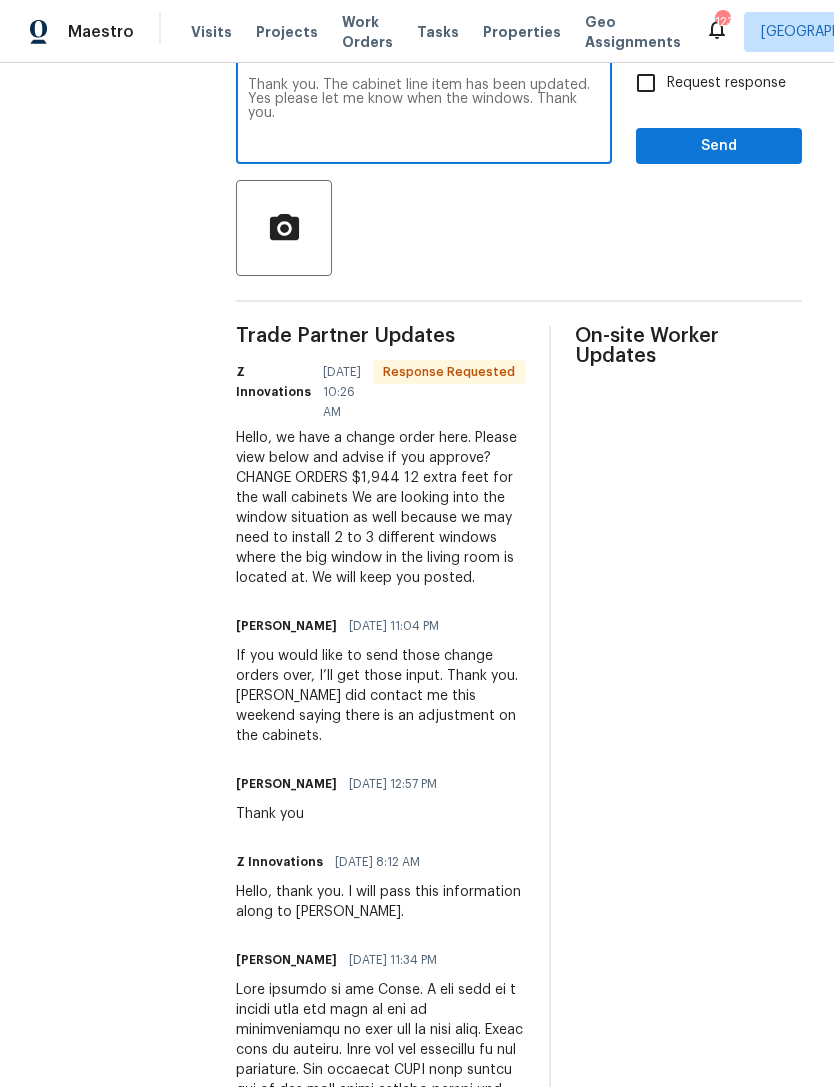 type on "Thank you. The cabinet line item has been updated. Yes please let me know when the windows. Thank you." 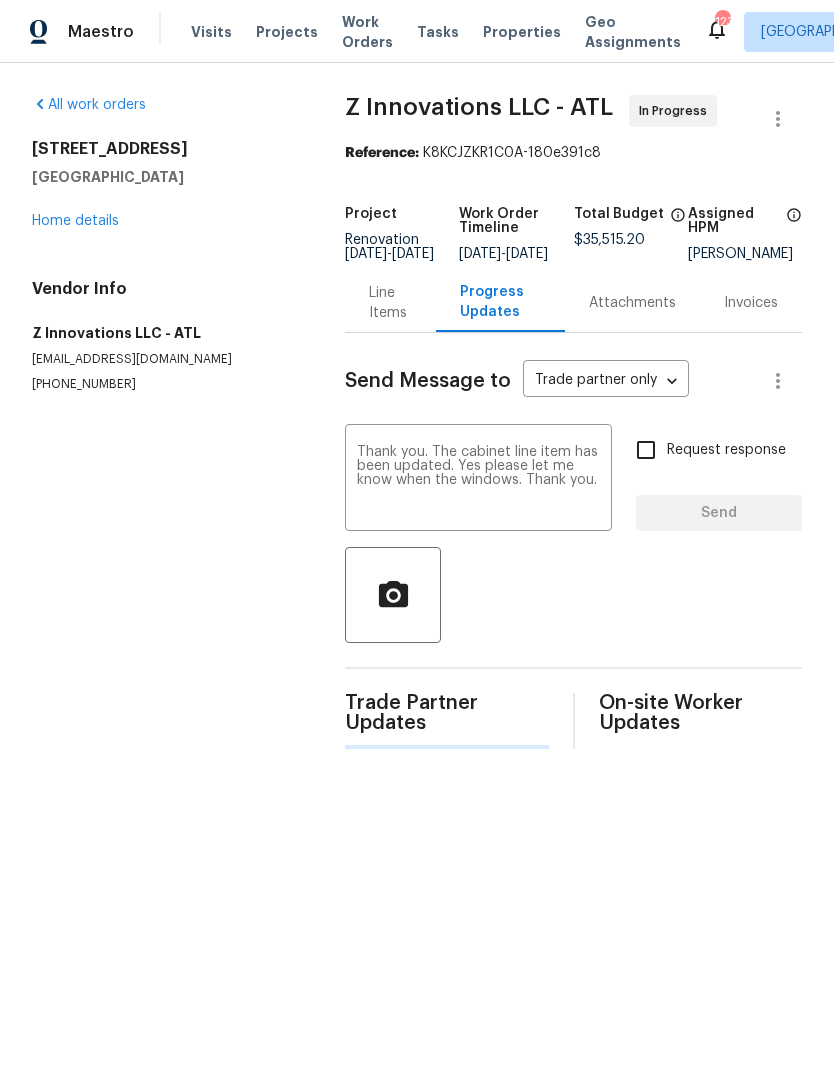 type 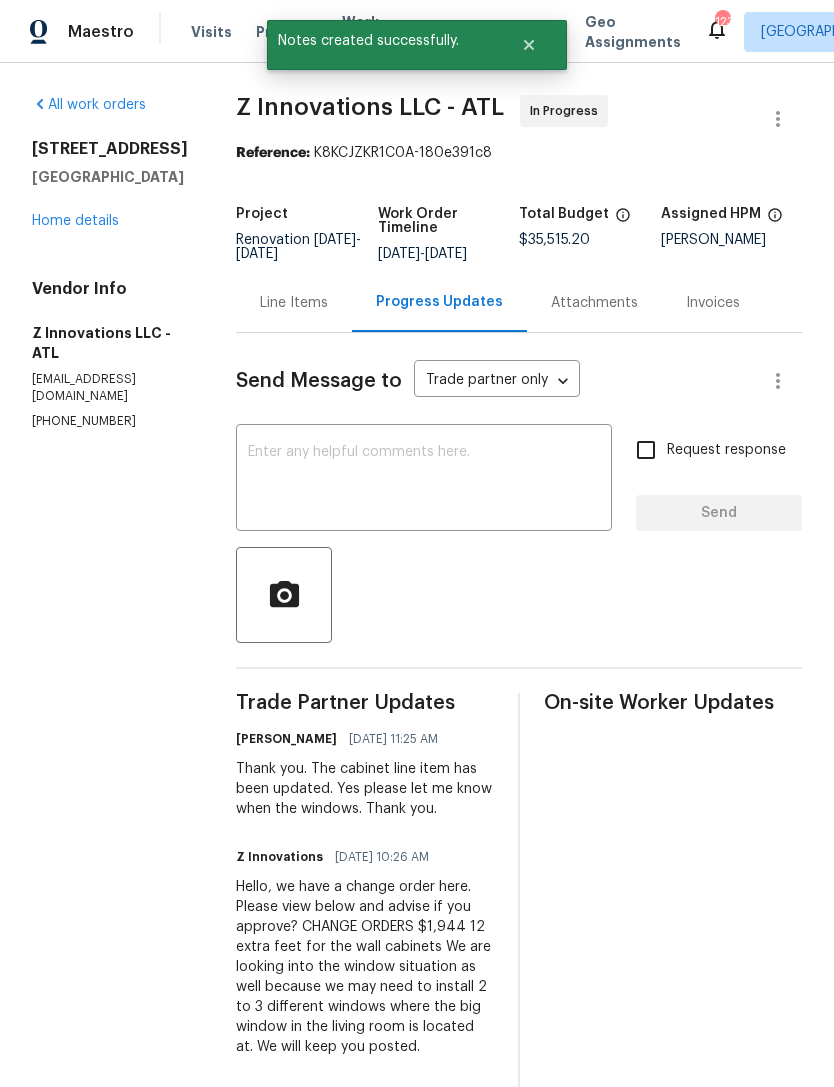 click on "Home details" at bounding box center (75, 221) 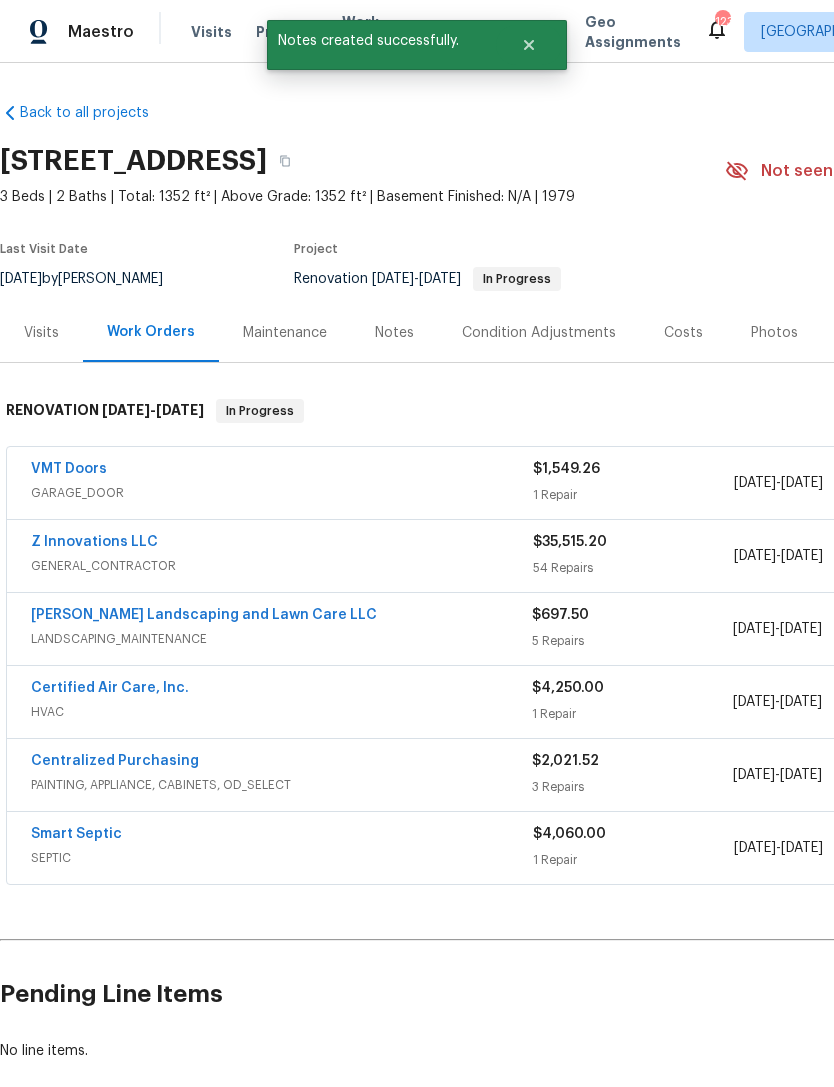 click on "Notes" at bounding box center (394, 332) 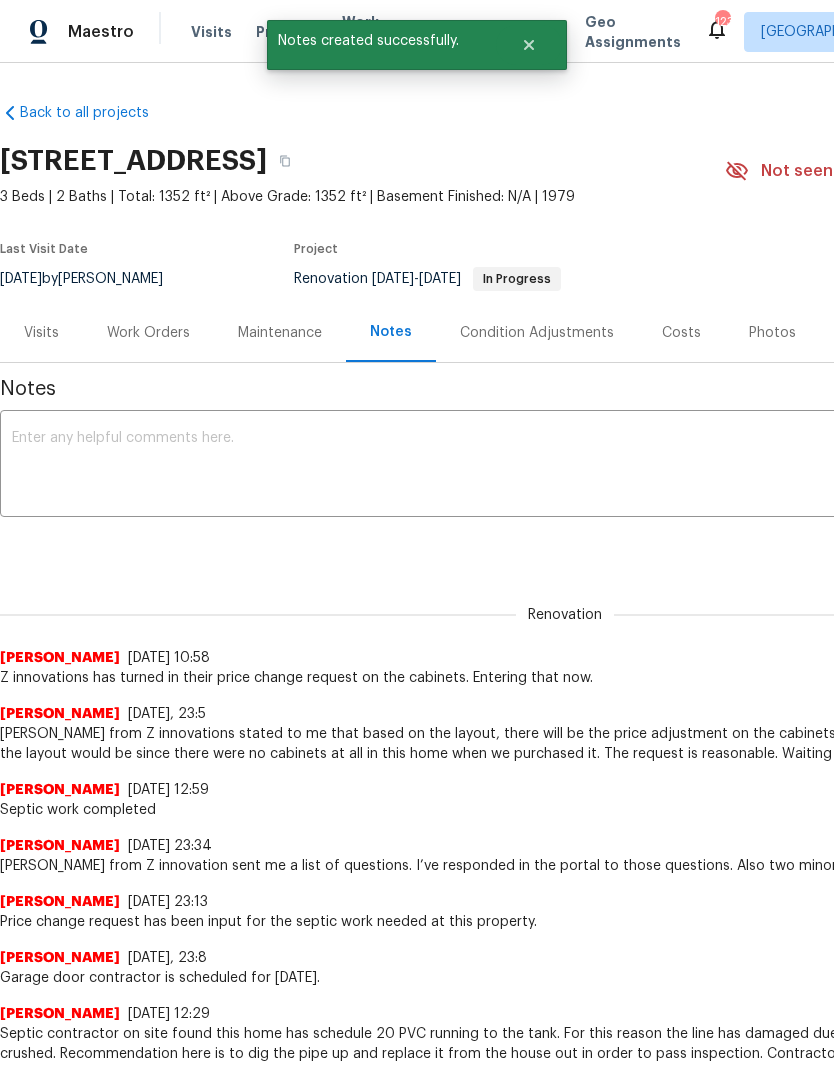 click at bounding box center [565, 466] 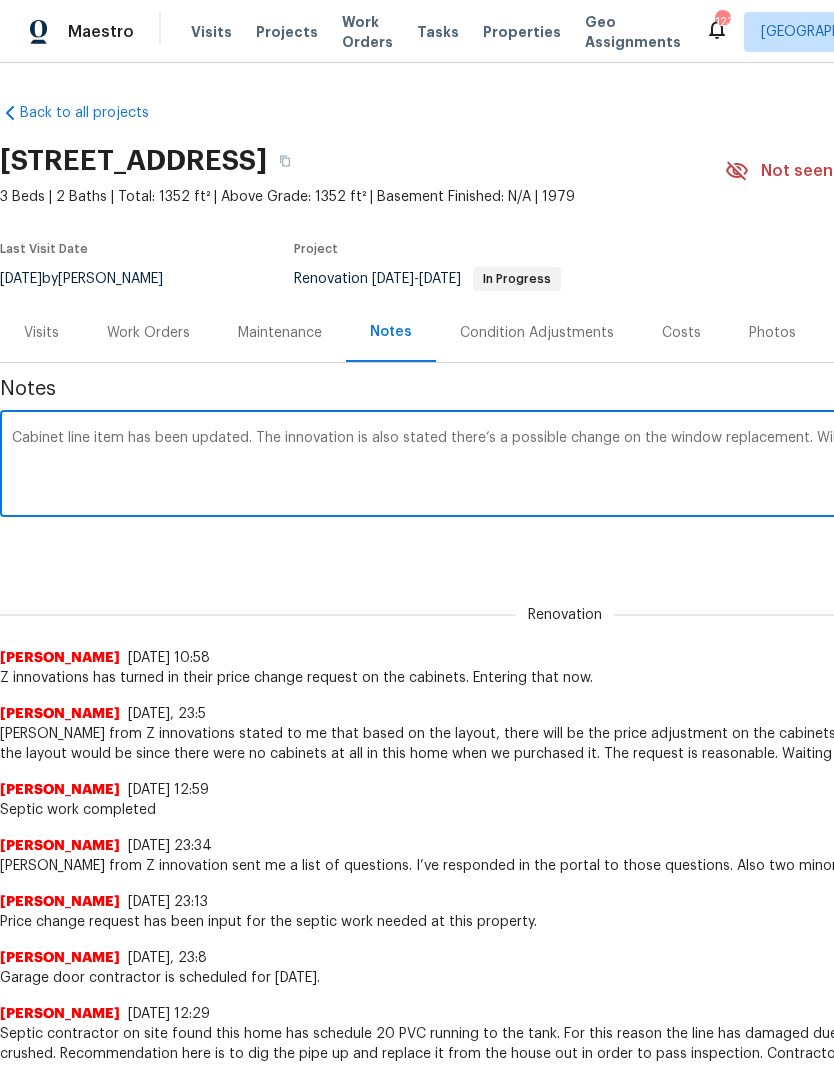 scroll, scrollTop: 0, scrollLeft: 0, axis: both 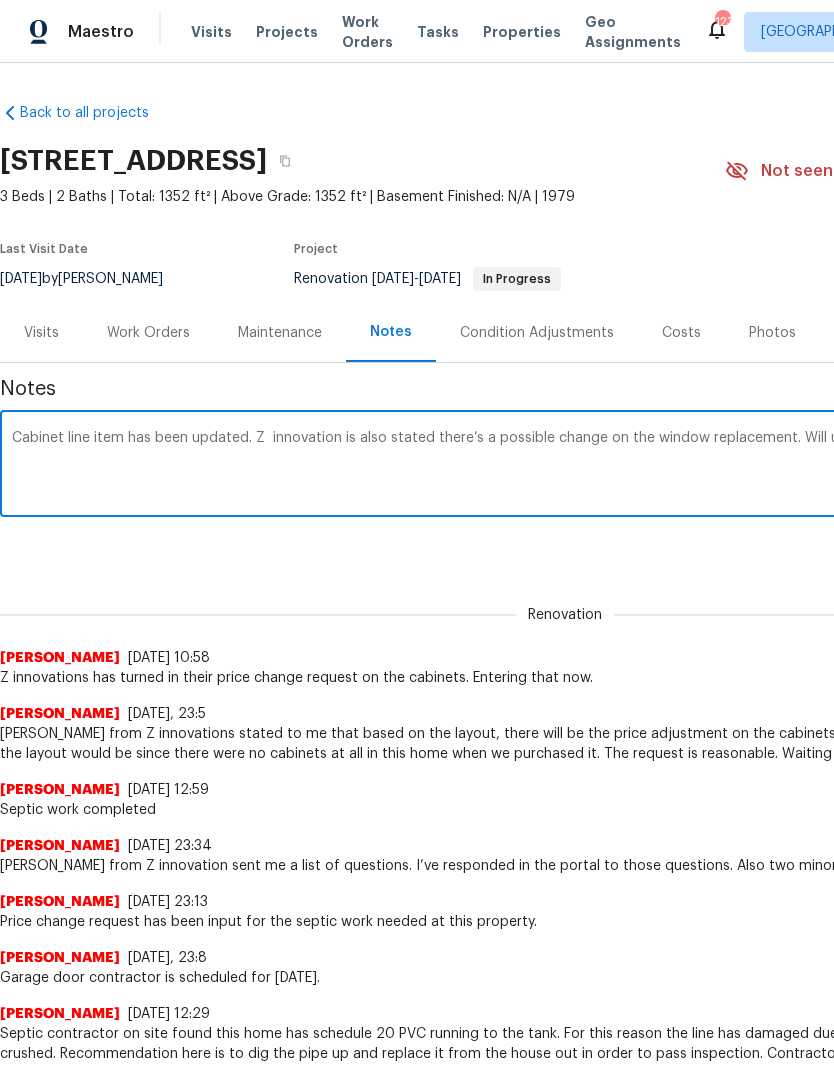 click on "Cabinet line item has been updated. Z  innovation is also stated there’s a possible change on the window replacement. Will update as that information is known." at bounding box center [565, 466] 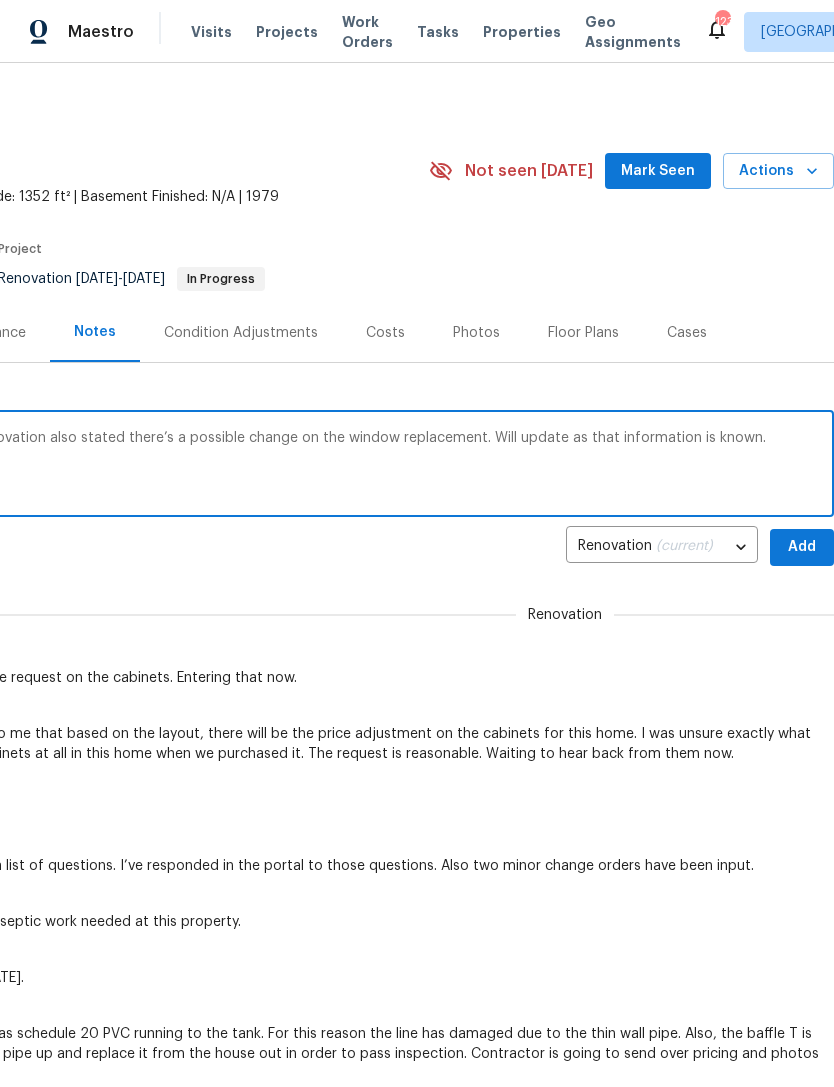 scroll, scrollTop: 0, scrollLeft: 296, axis: horizontal 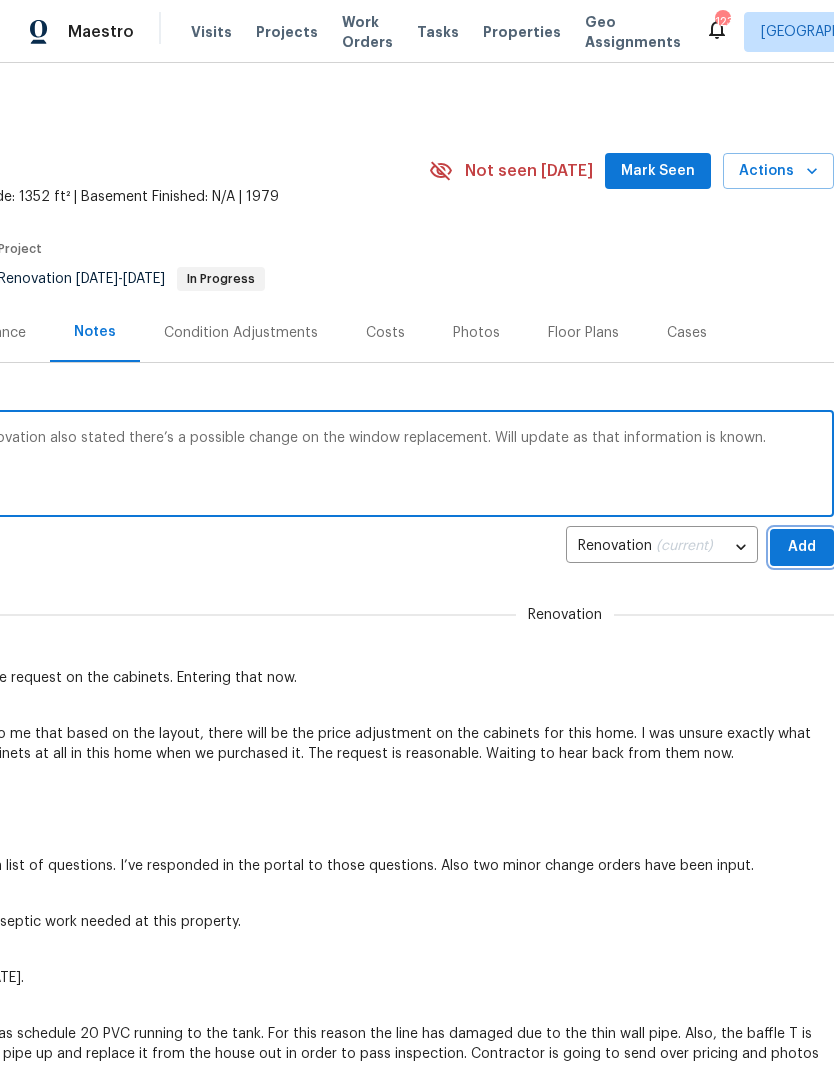 click on "Add" at bounding box center (802, 547) 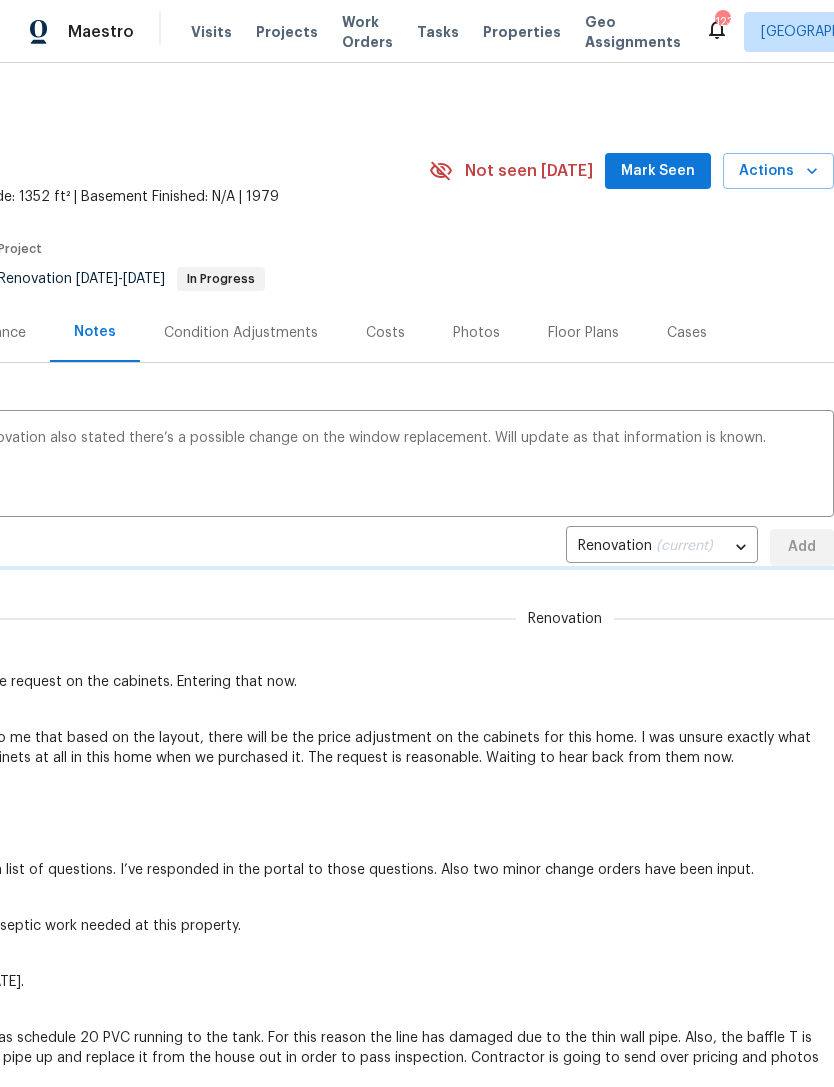 type 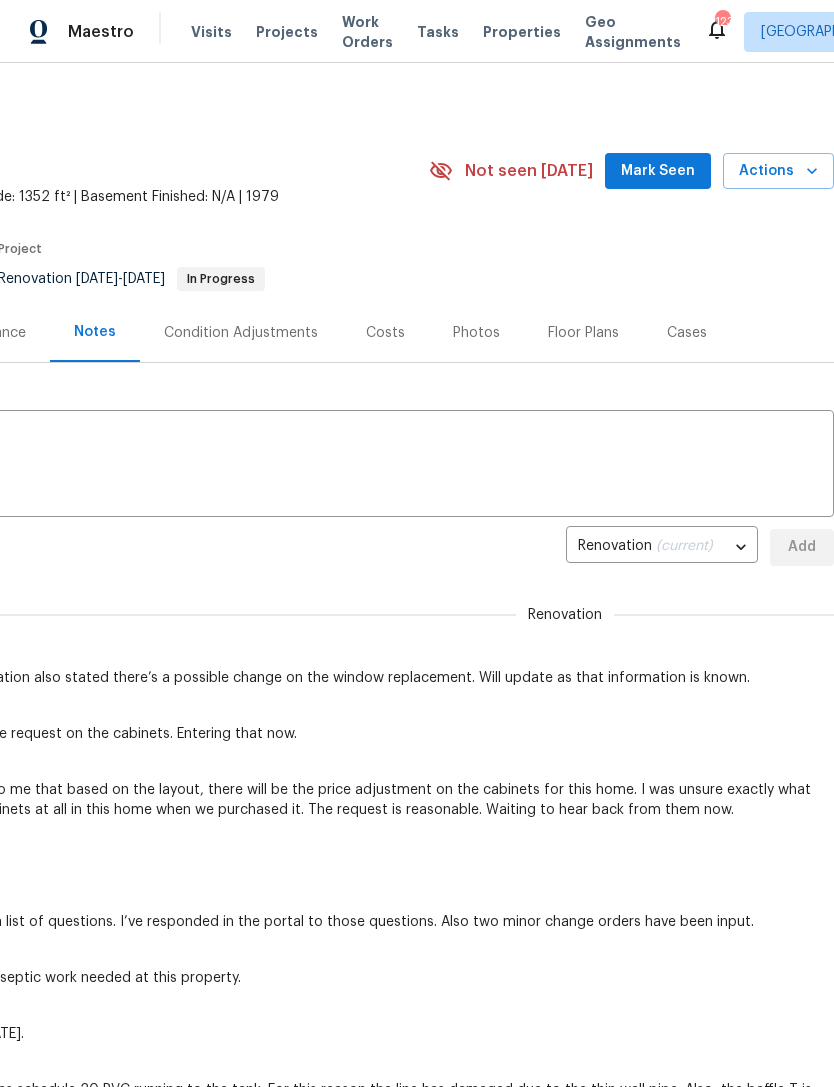 click on "Mark Seen" at bounding box center [658, 171] 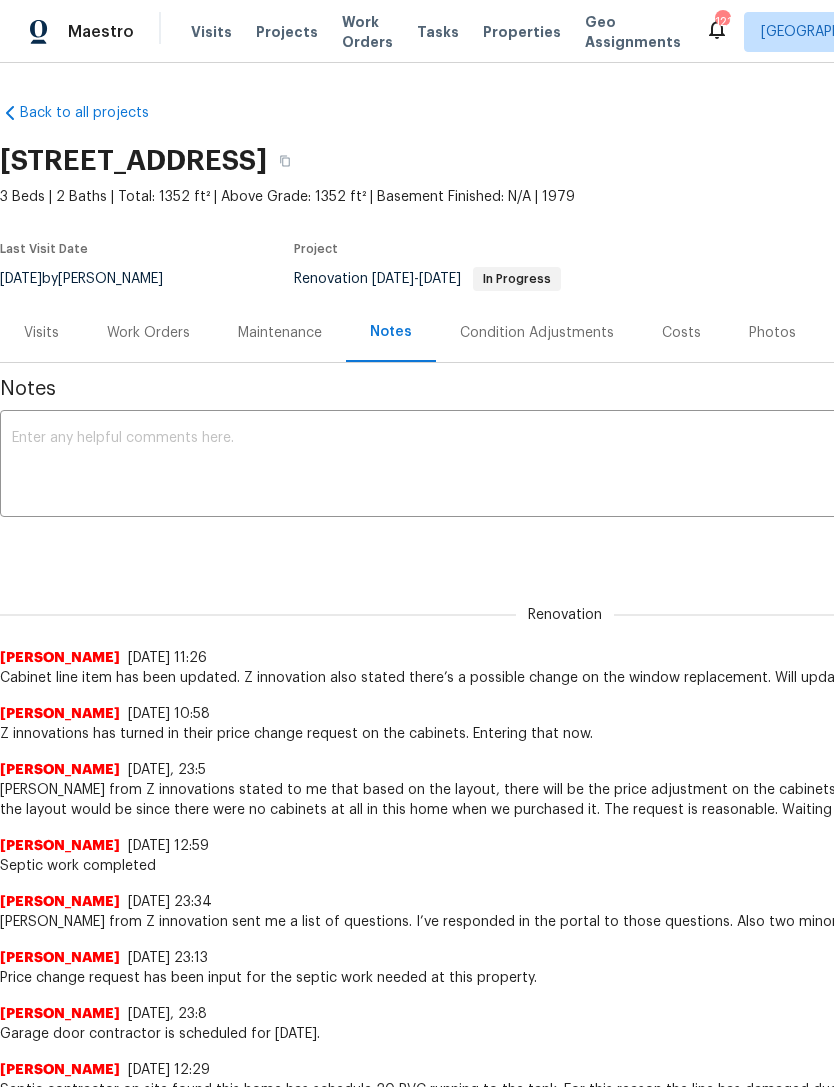 scroll, scrollTop: 0, scrollLeft: 0, axis: both 